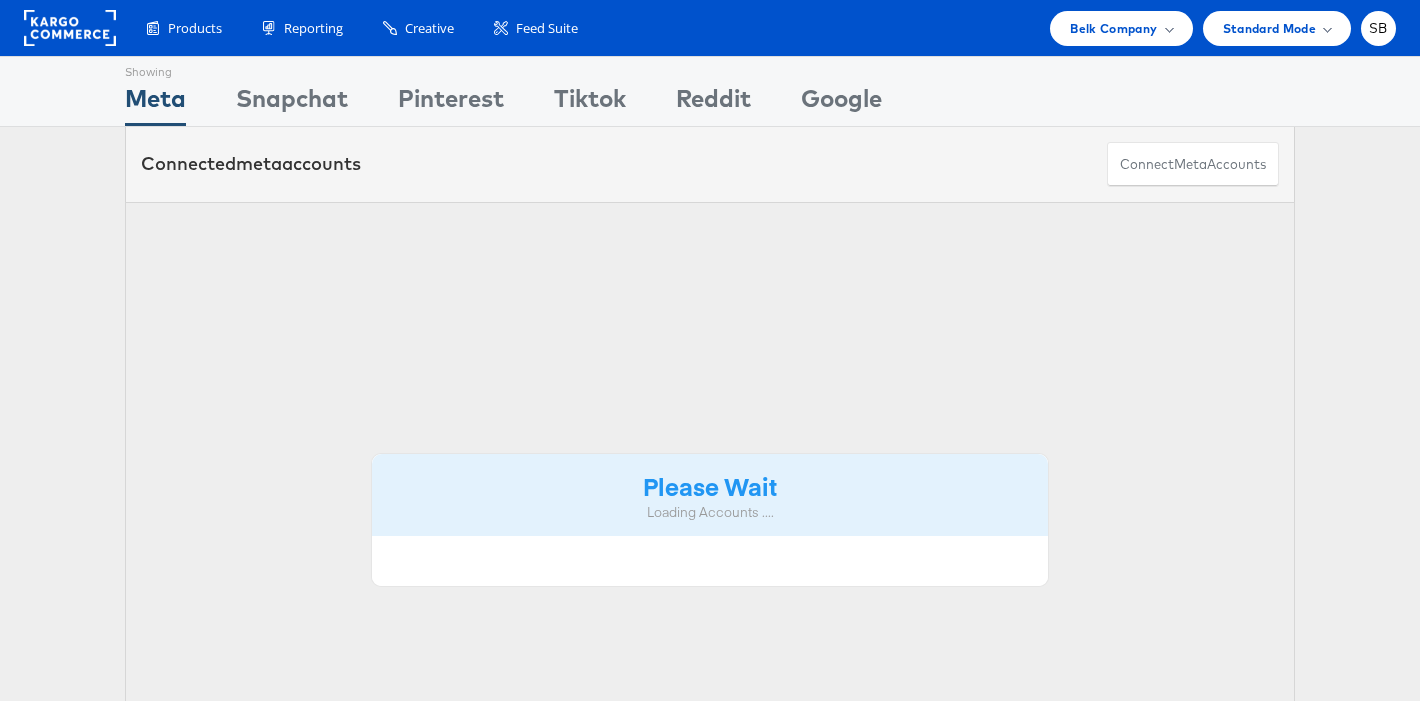 scroll, scrollTop: 0, scrollLeft: 0, axis: both 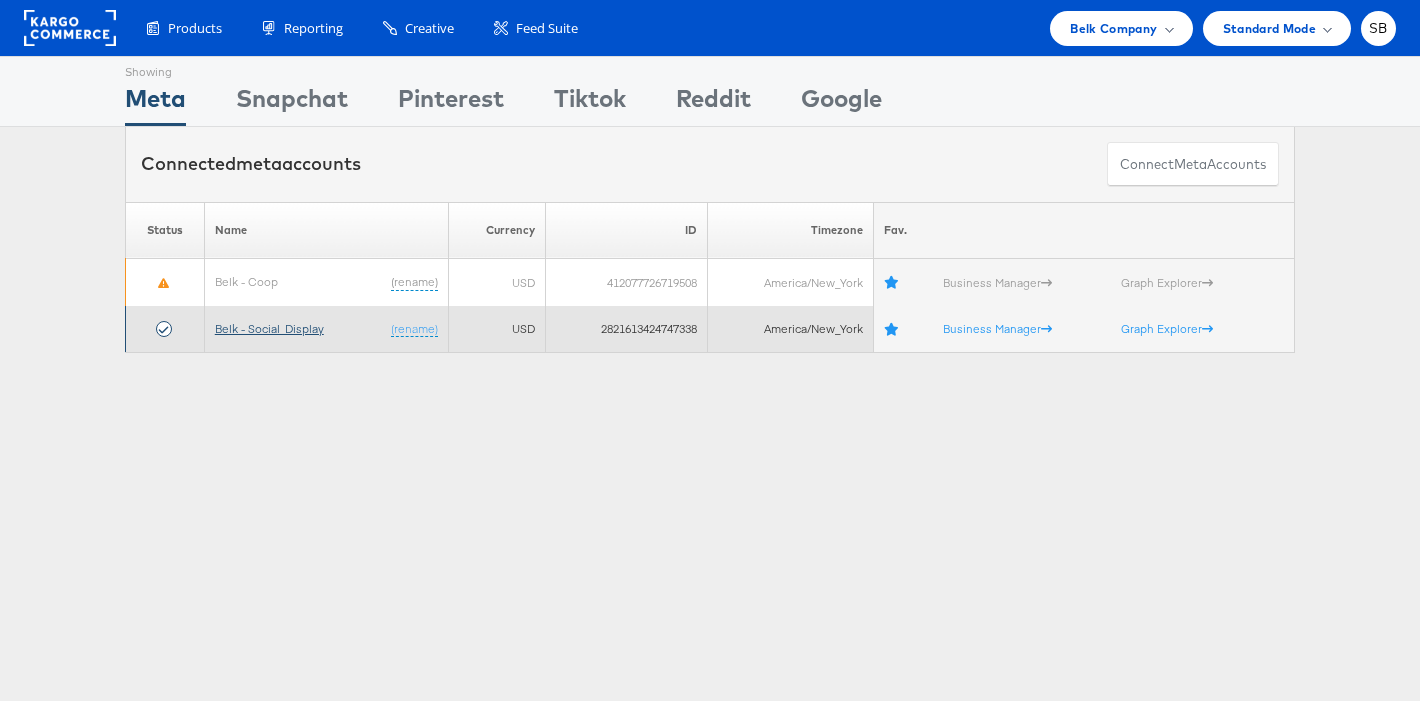 click on "Belk - Social_Display" at bounding box center (269, 328) 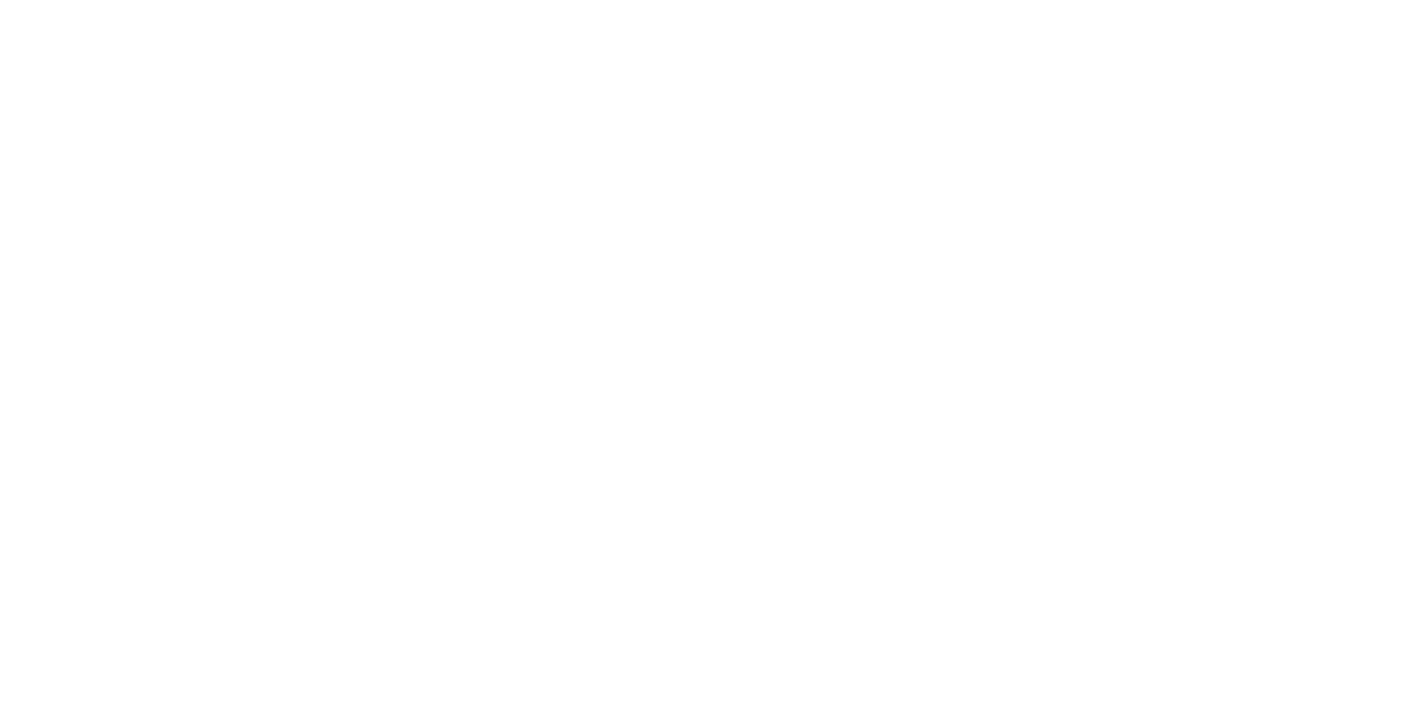 scroll, scrollTop: 0, scrollLeft: 0, axis: both 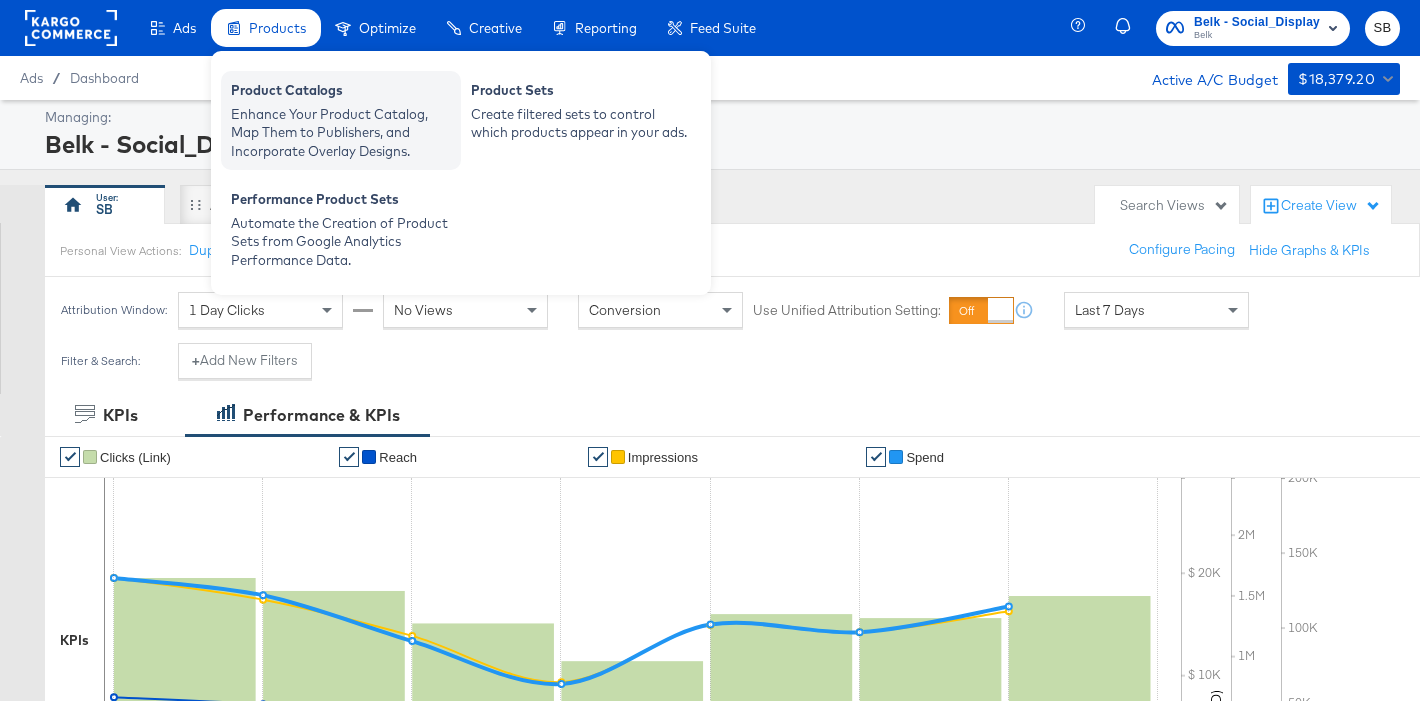 click on "Product Catalogs" at bounding box center [341, 93] 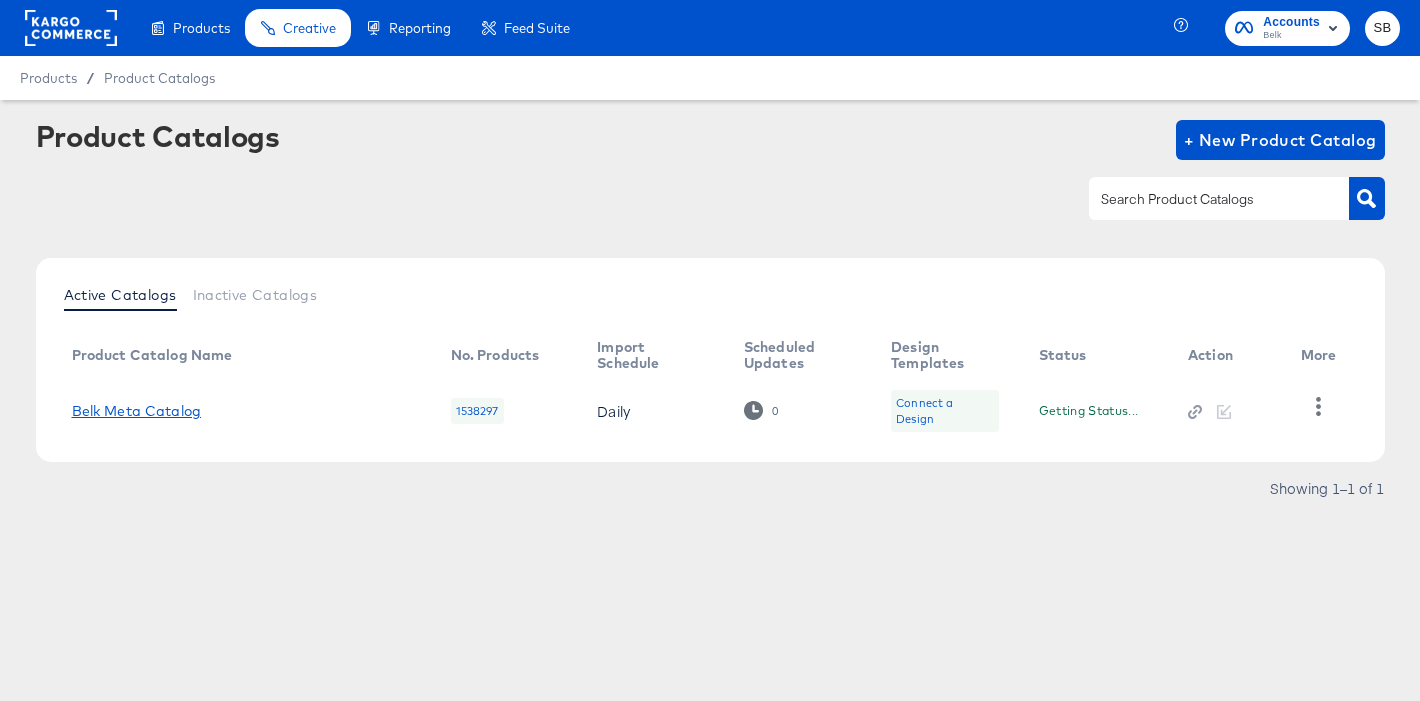 click on "Belk Meta Catalog" at bounding box center [137, 411] 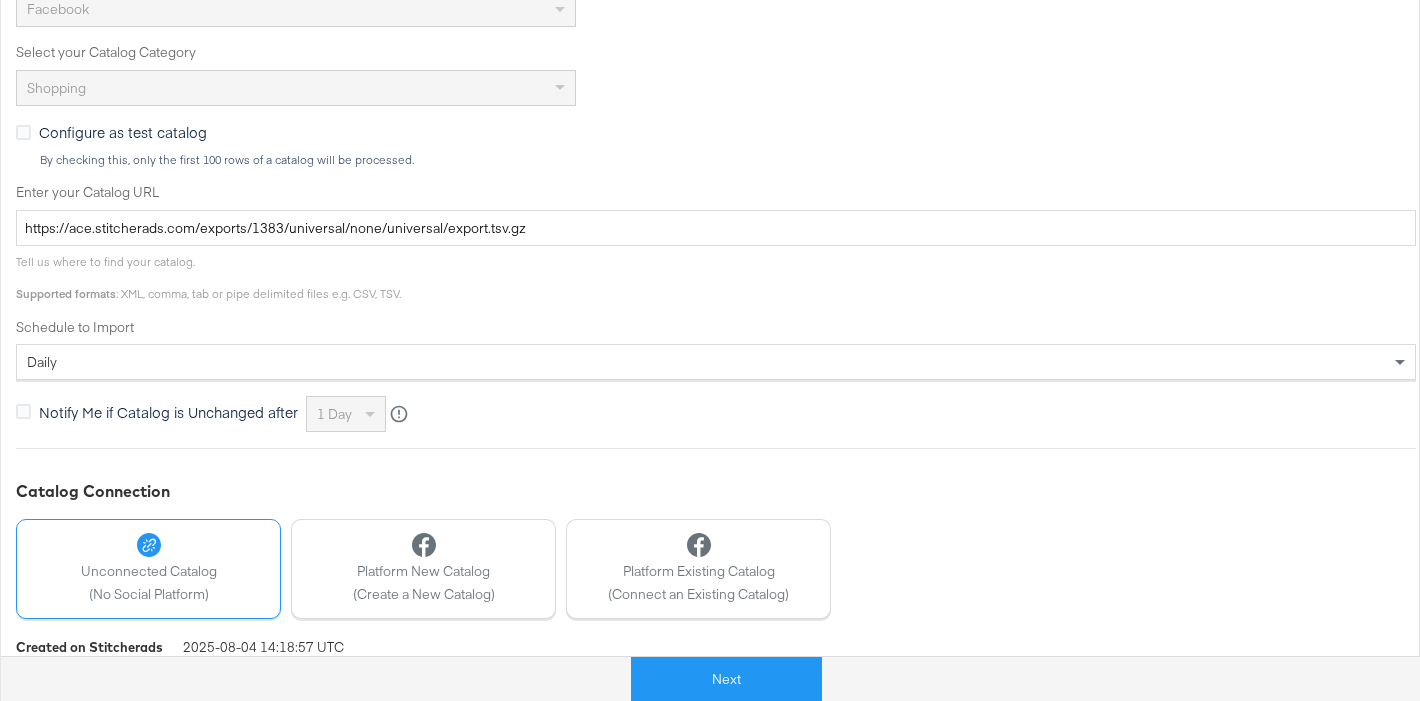 scroll, scrollTop: 640, scrollLeft: 0, axis: vertical 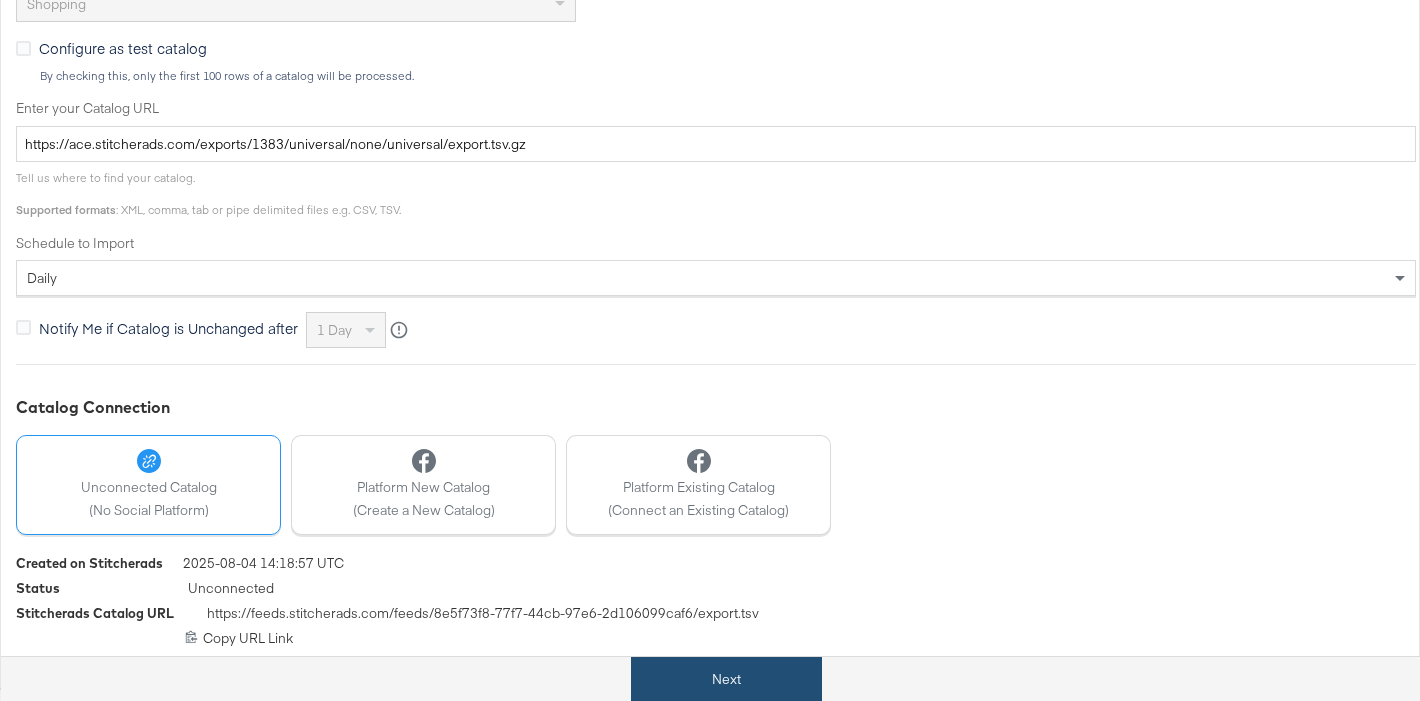 click on "Next" at bounding box center (726, 679) 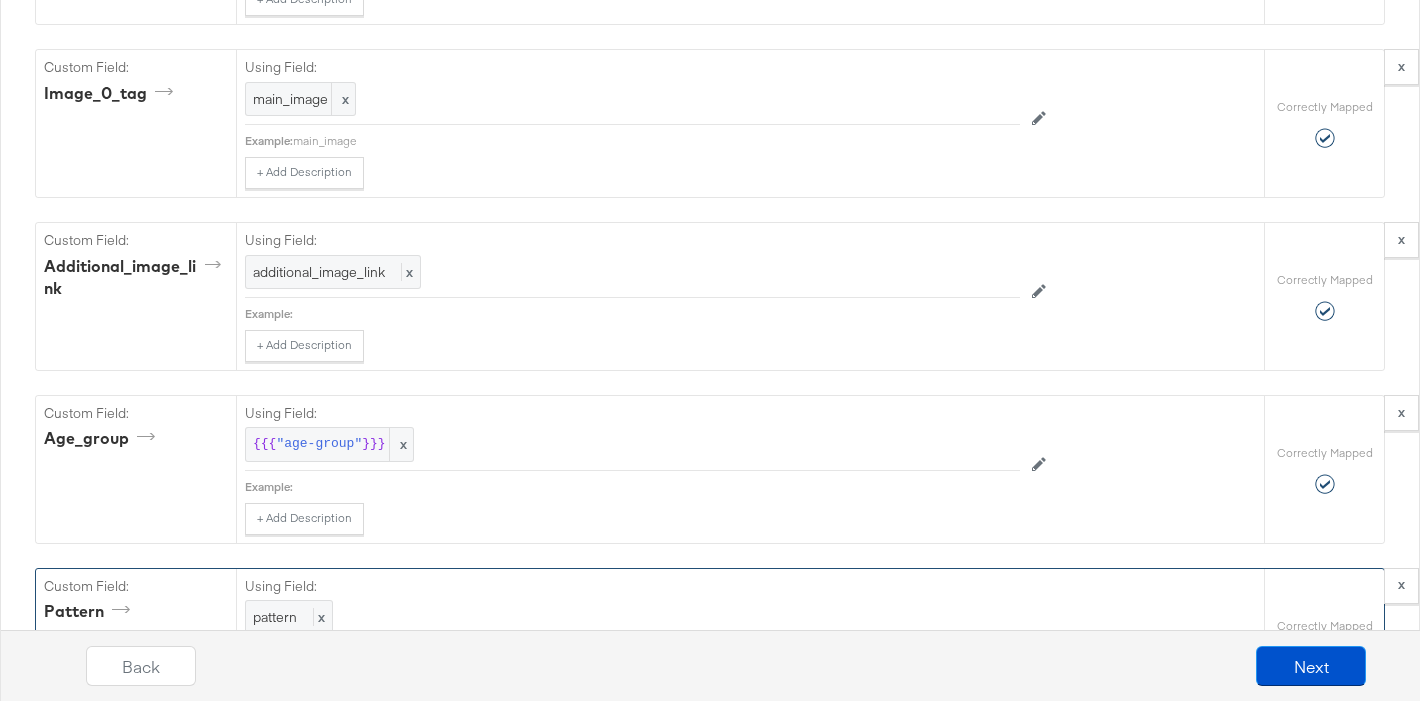 scroll, scrollTop: 2105, scrollLeft: 0, axis: vertical 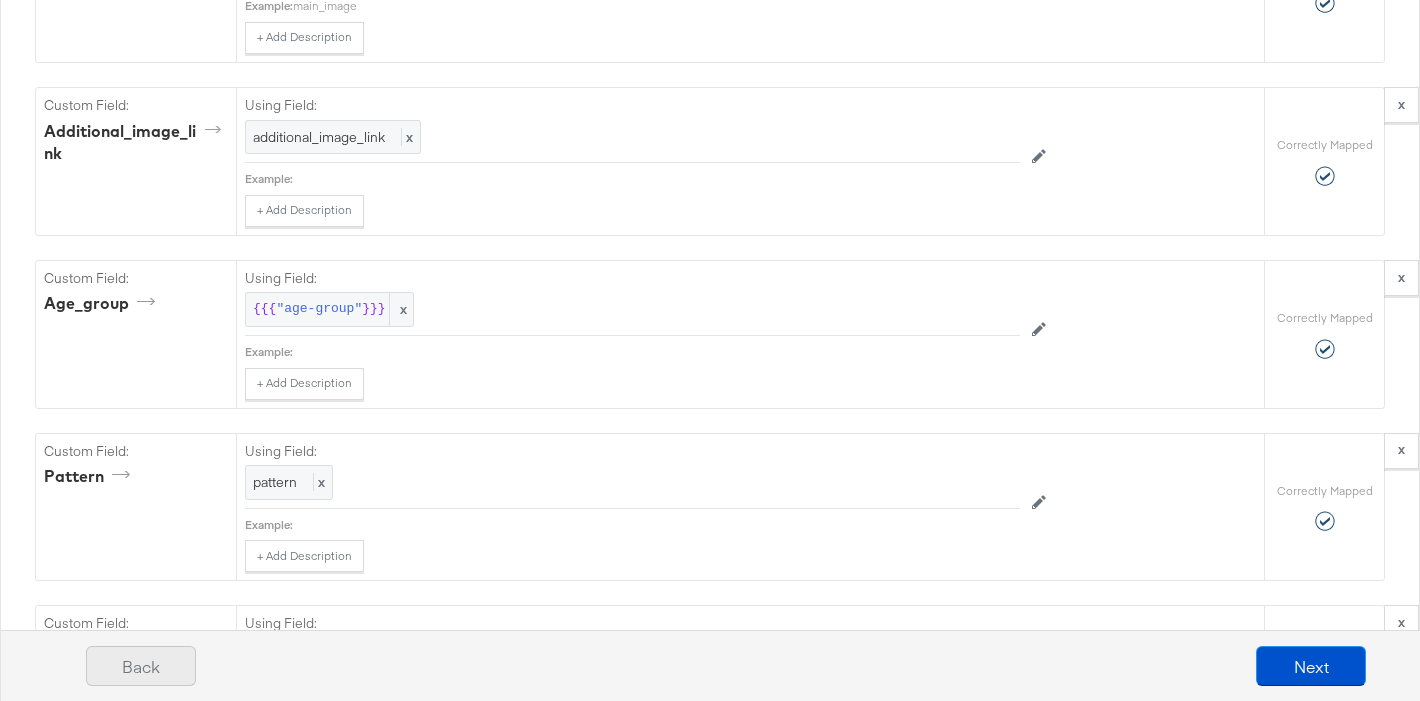 click on "Back" at bounding box center [141, 666] 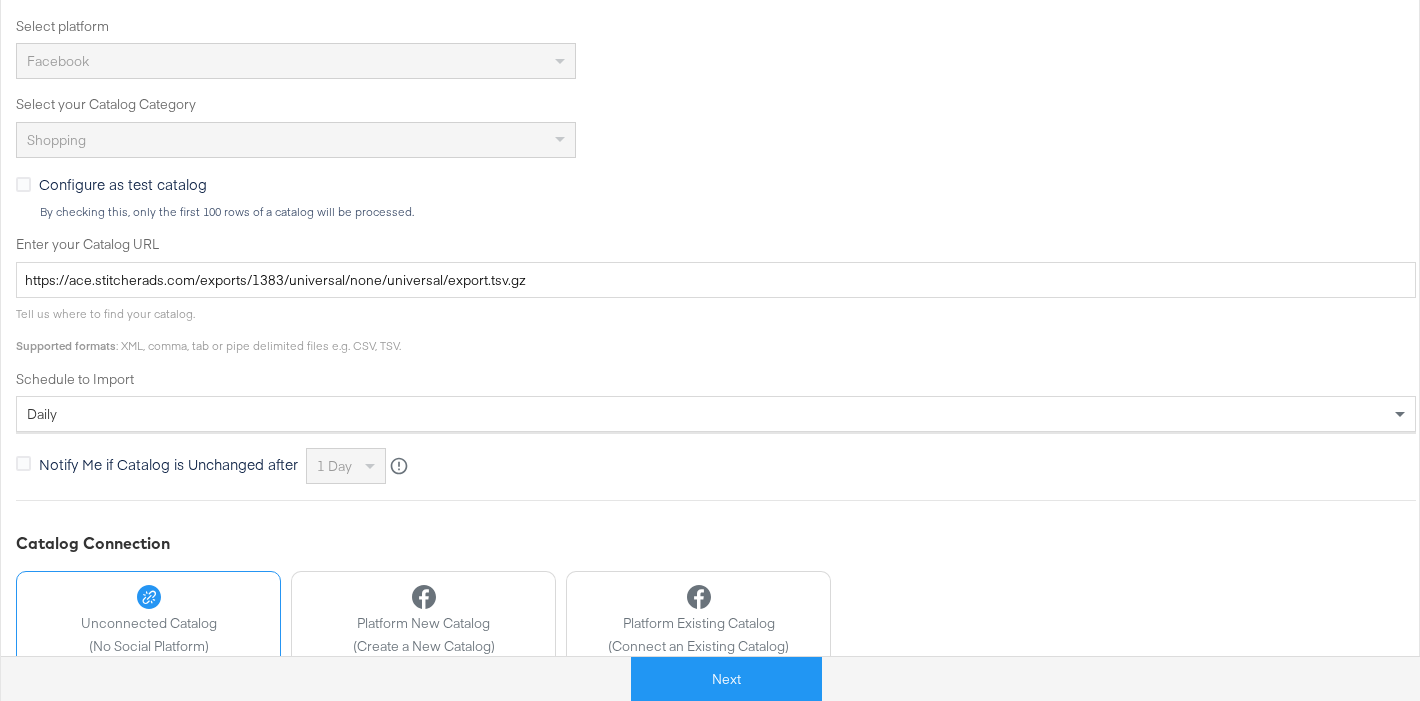 scroll, scrollTop: 640, scrollLeft: 0, axis: vertical 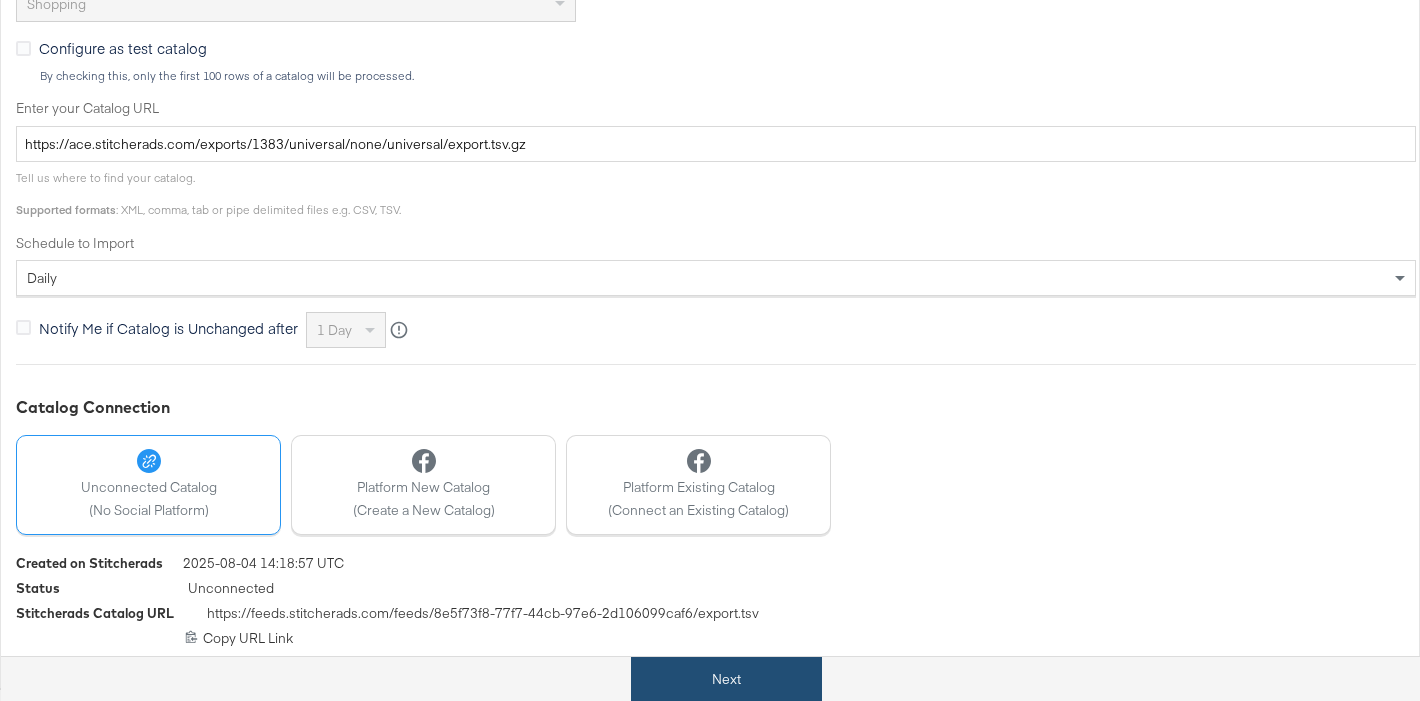 click on "Next" at bounding box center (726, 679) 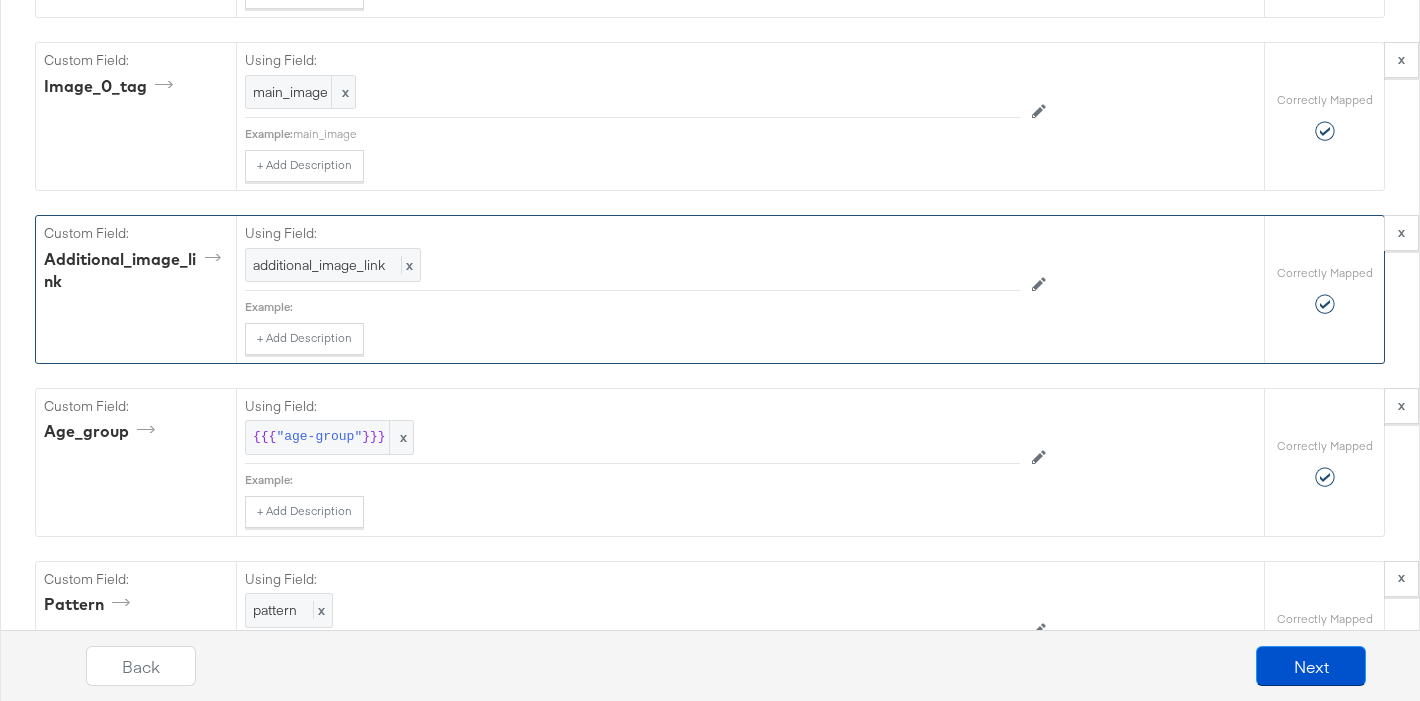 scroll, scrollTop: 1957, scrollLeft: 0, axis: vertical 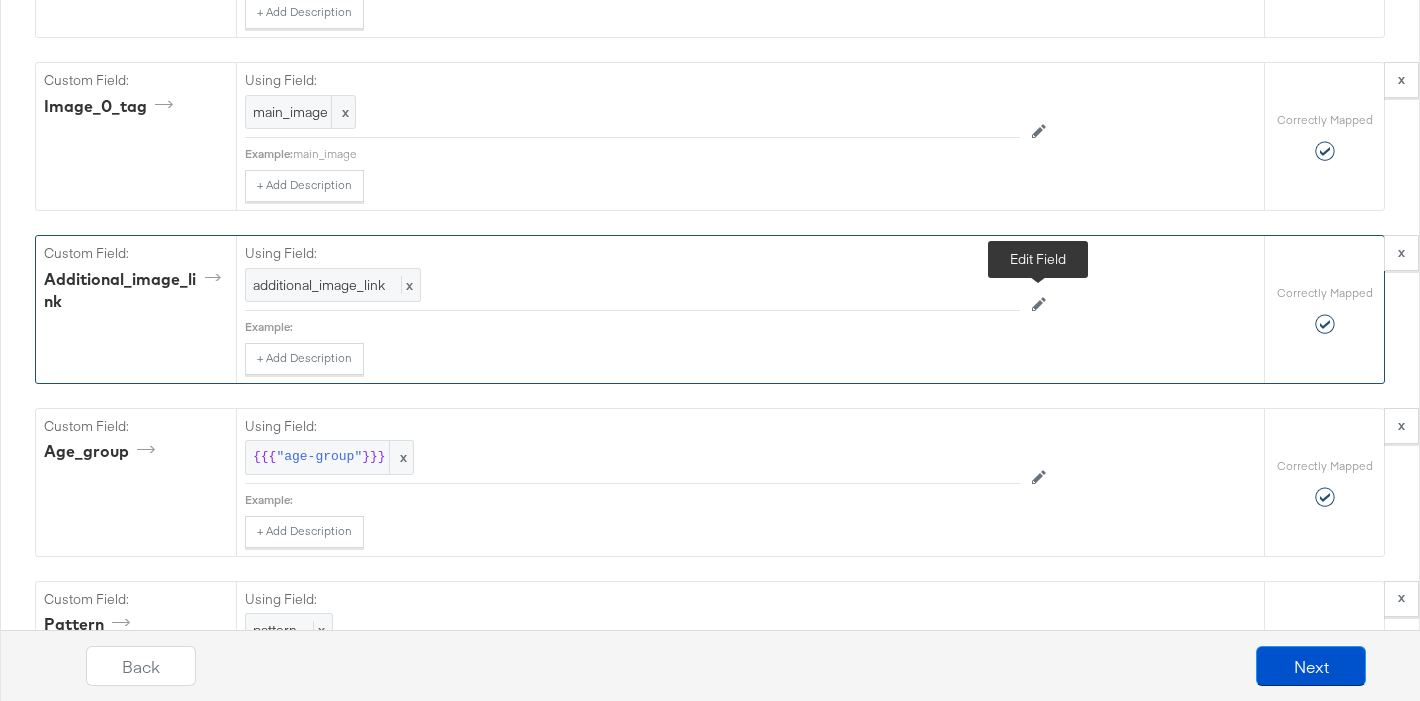 click 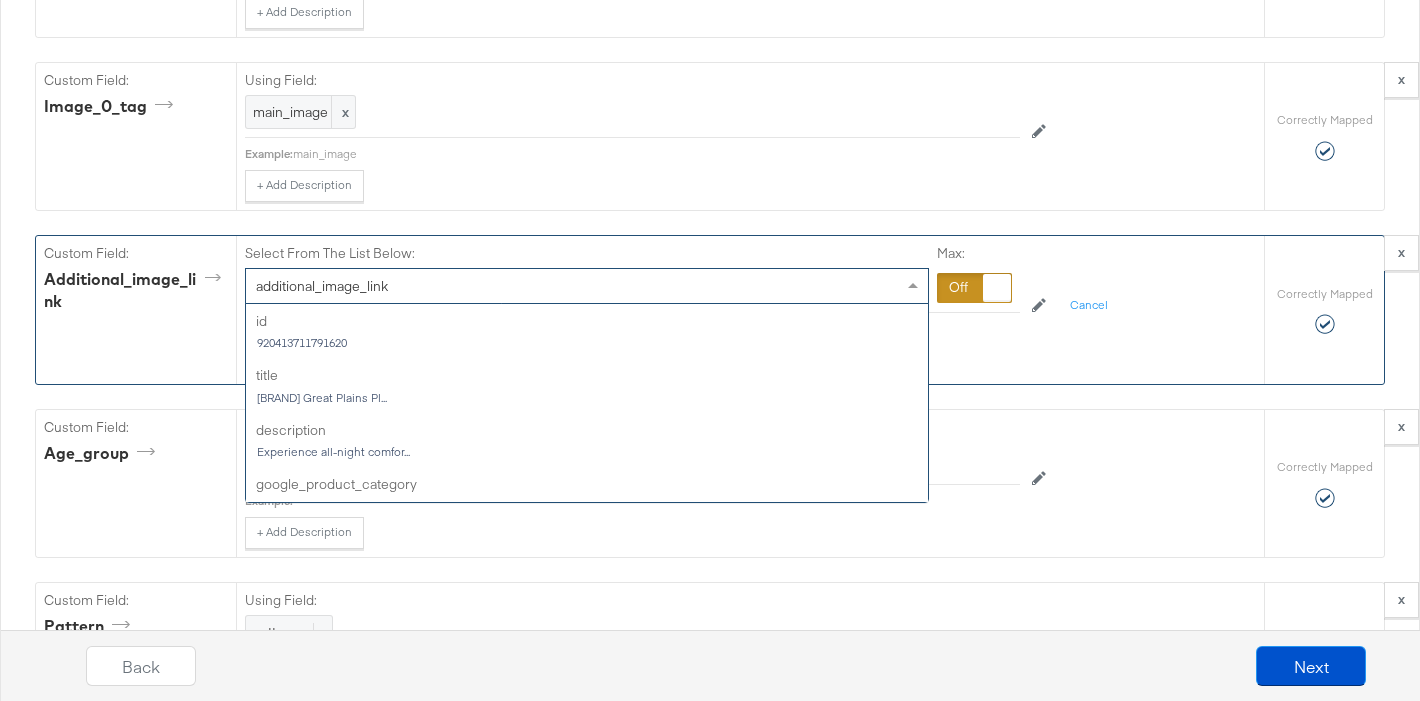 click on "additional_image_link" at bounding box center [587, 286] 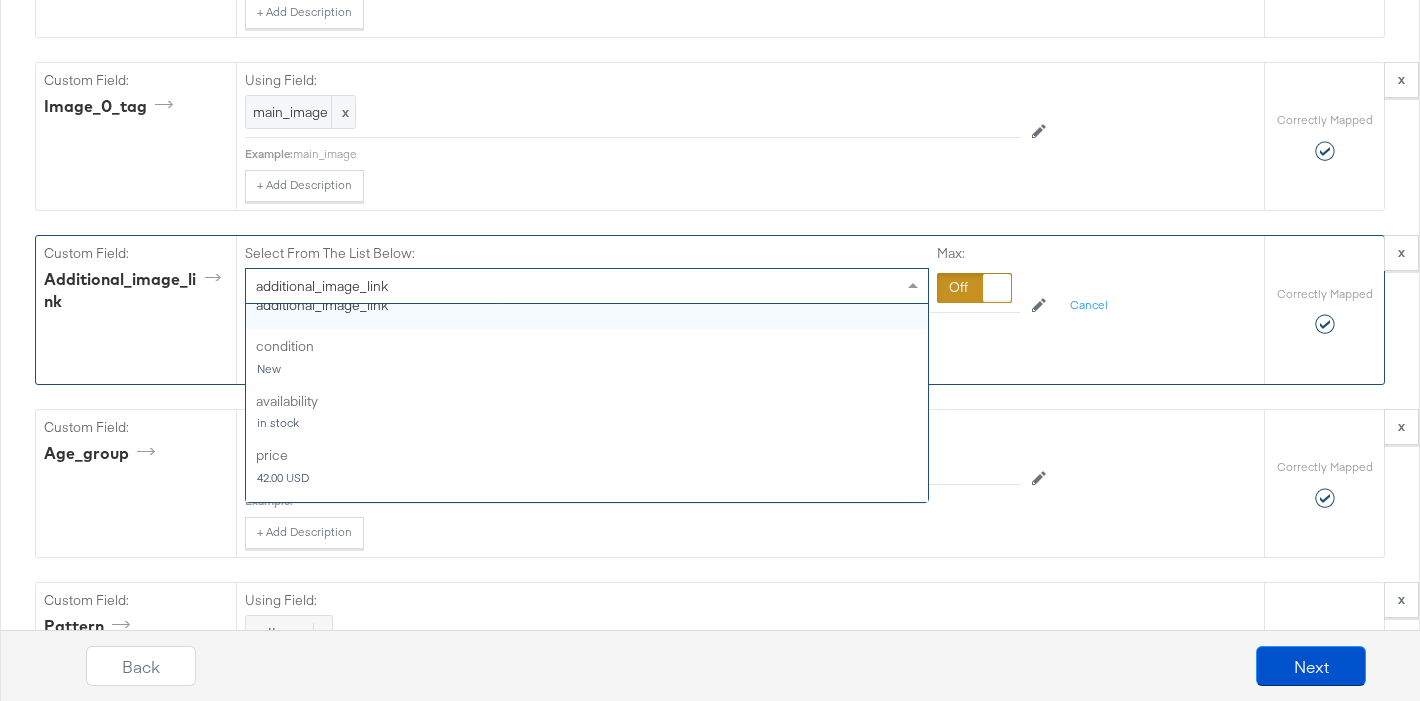 scroll, scrollTop: 391, scrollLeft: 0, axis: vertical 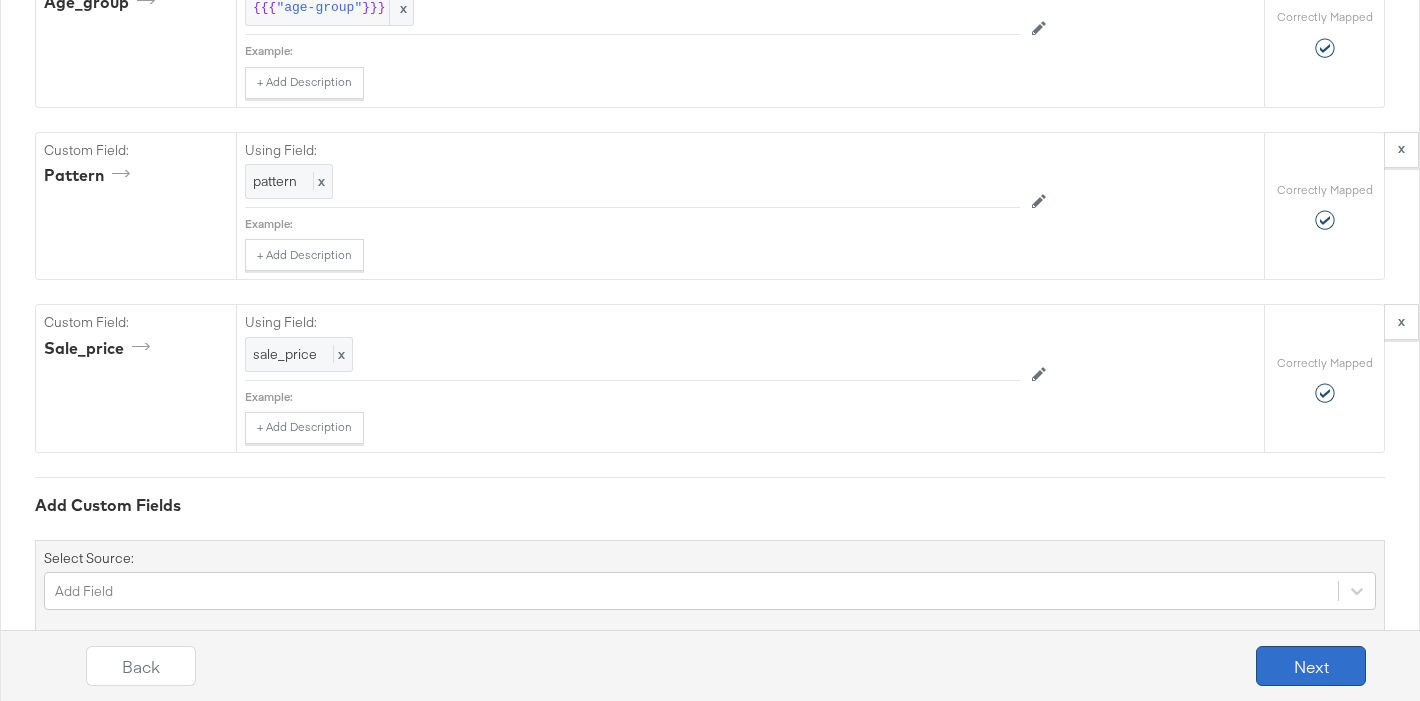 click on "Next" at bounding box center [1311, 666] 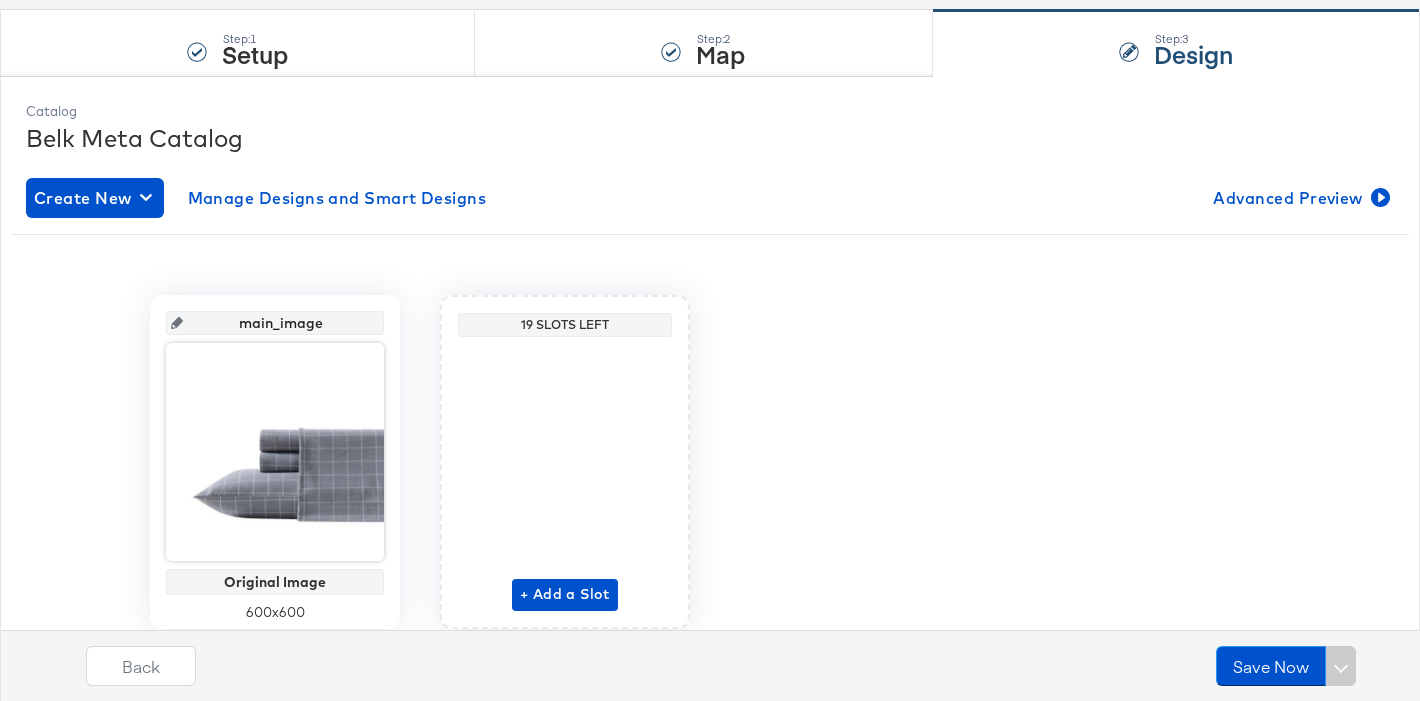 scroll, scrollTop: 252, scrollLeft: 0, axis: vertical 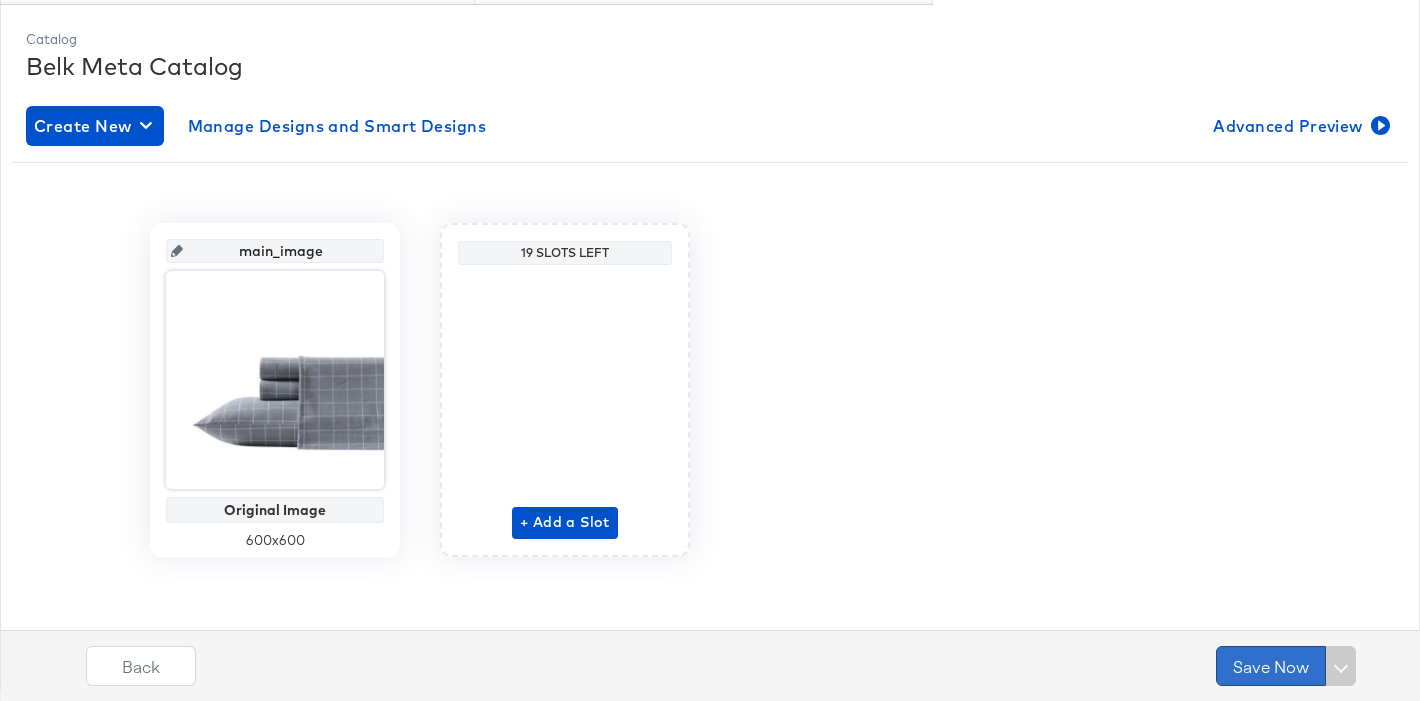 click on "Save Now" at bounding box center (1271, 666) 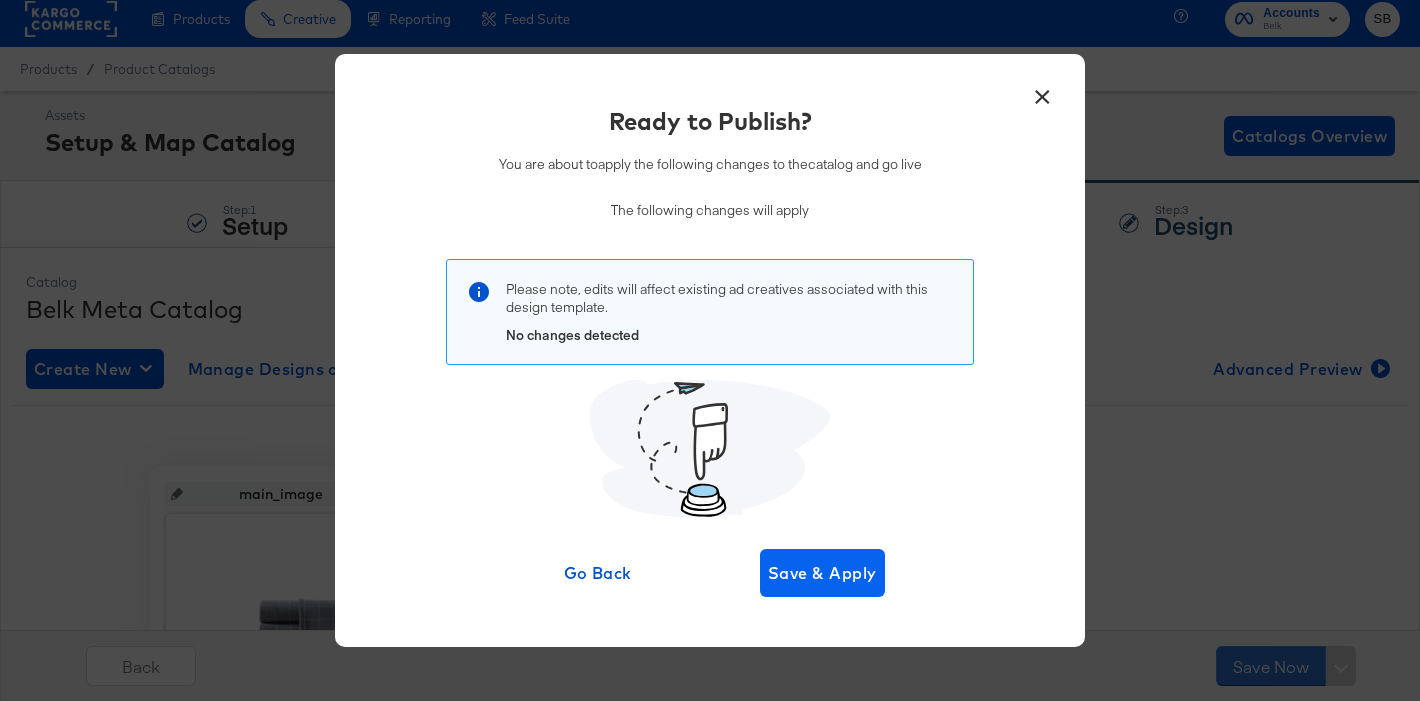 scroll, scrollTop: 18, scrollLeft: 0, axis: vertical 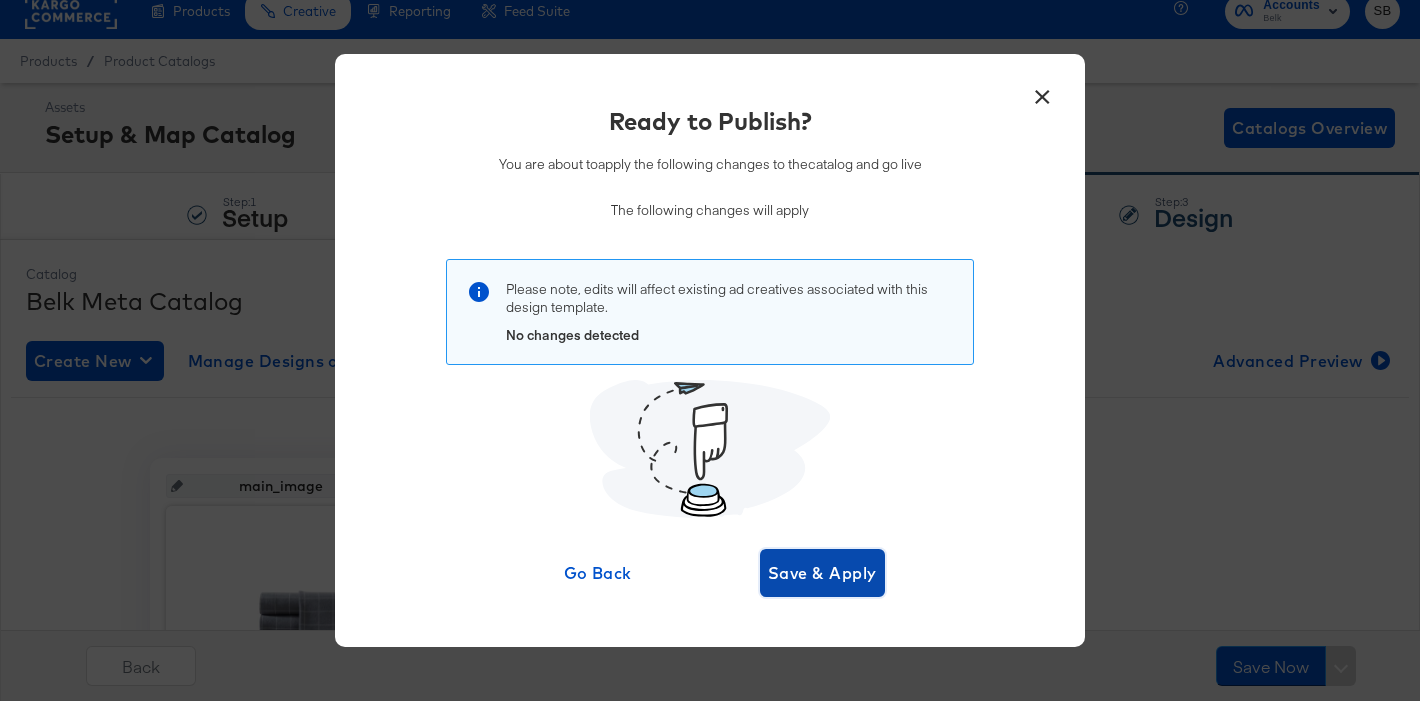 click on "Save & Apply" at bounding box center [822, 573] 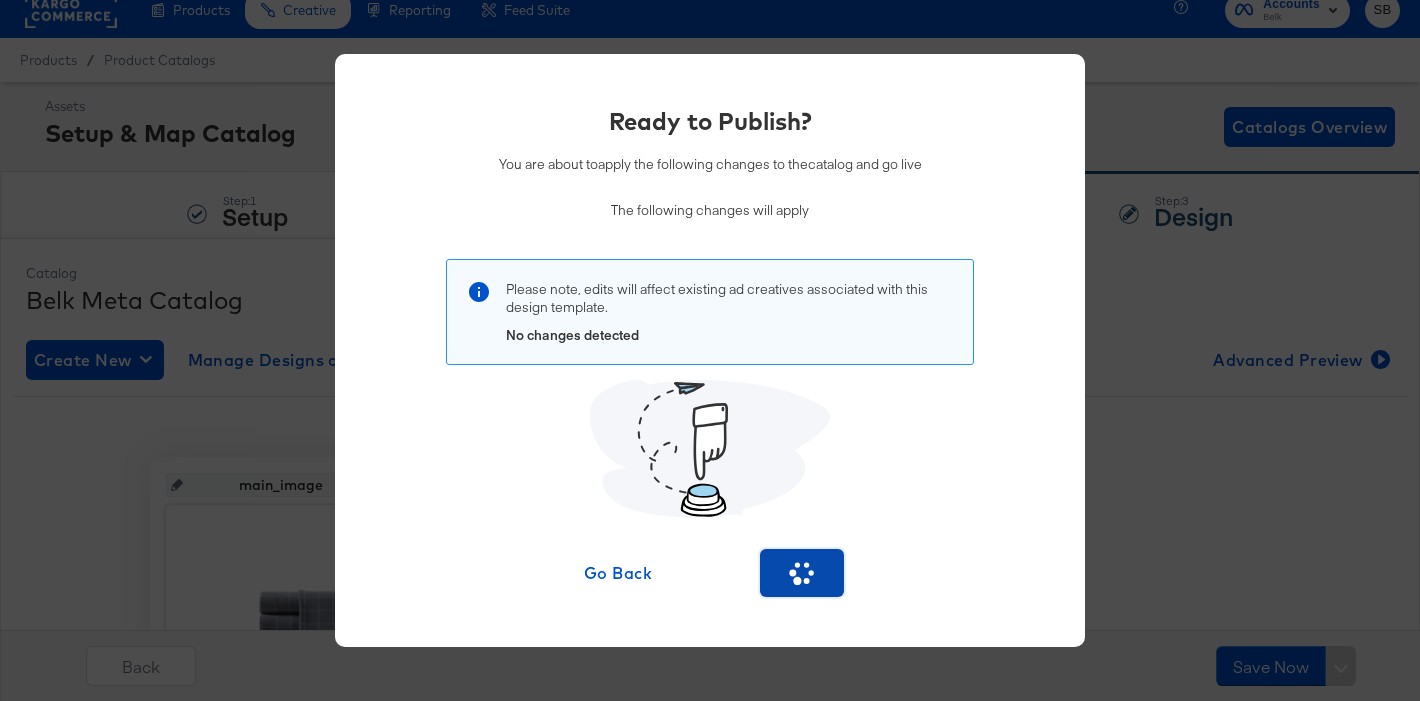scroll, scrollTop: 0, scrollLeft: 0, axis: both 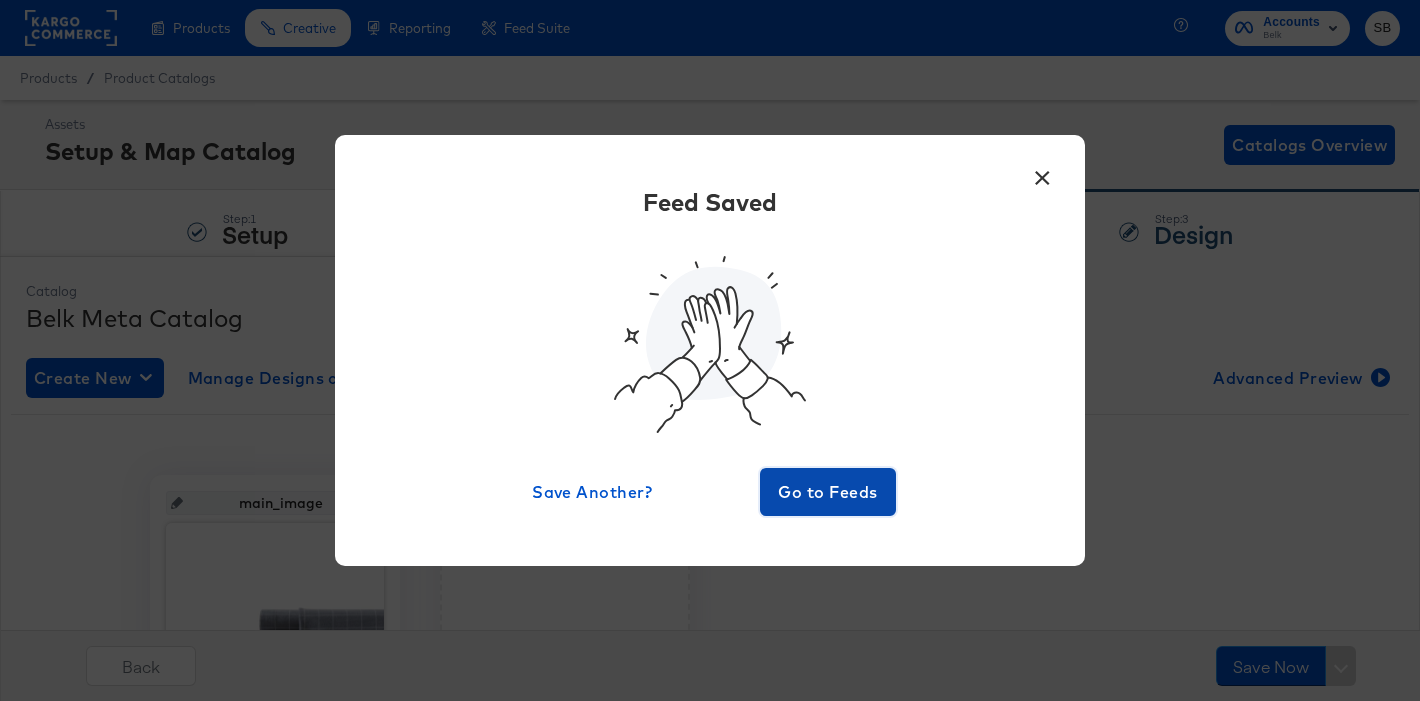 click on "Go to Feeds" at bounding box center (828, 492) 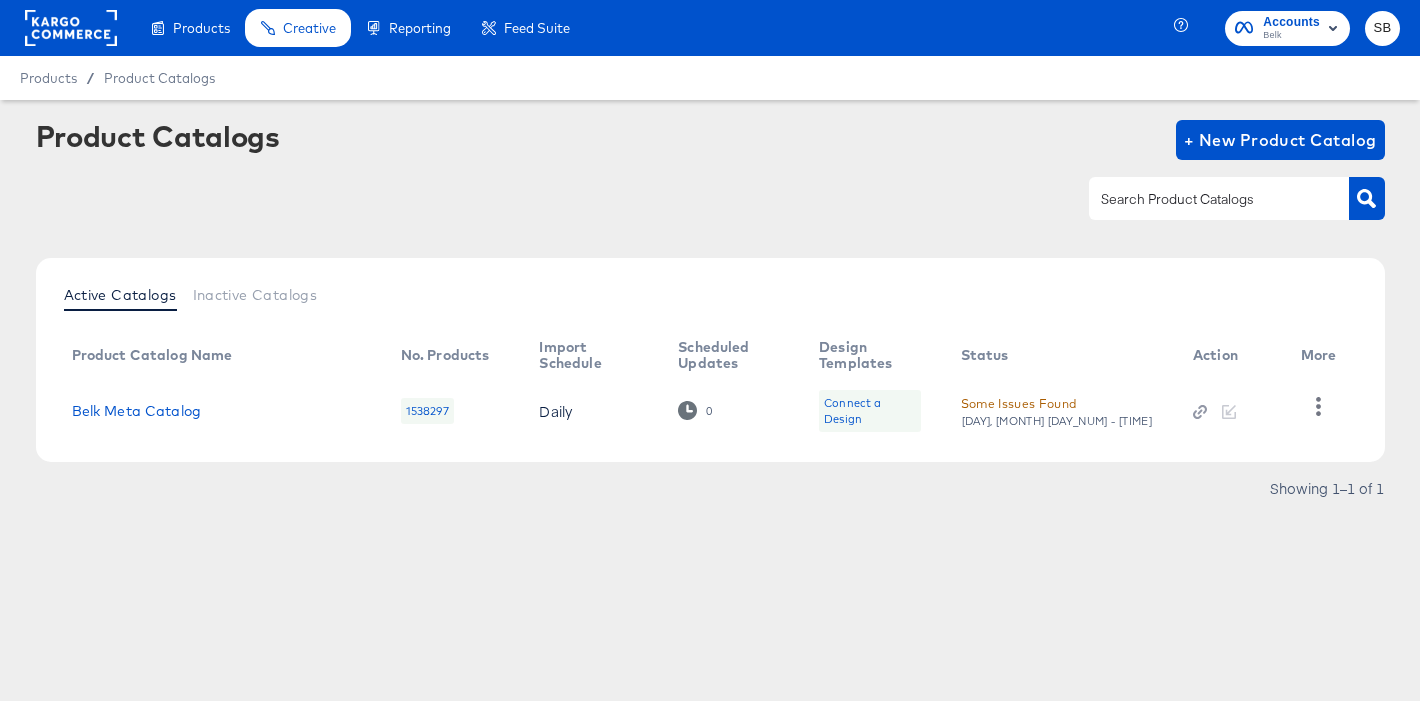 click on "Fri, Aug 8th - 12:03 PM" at bounding box center [1057, 421] 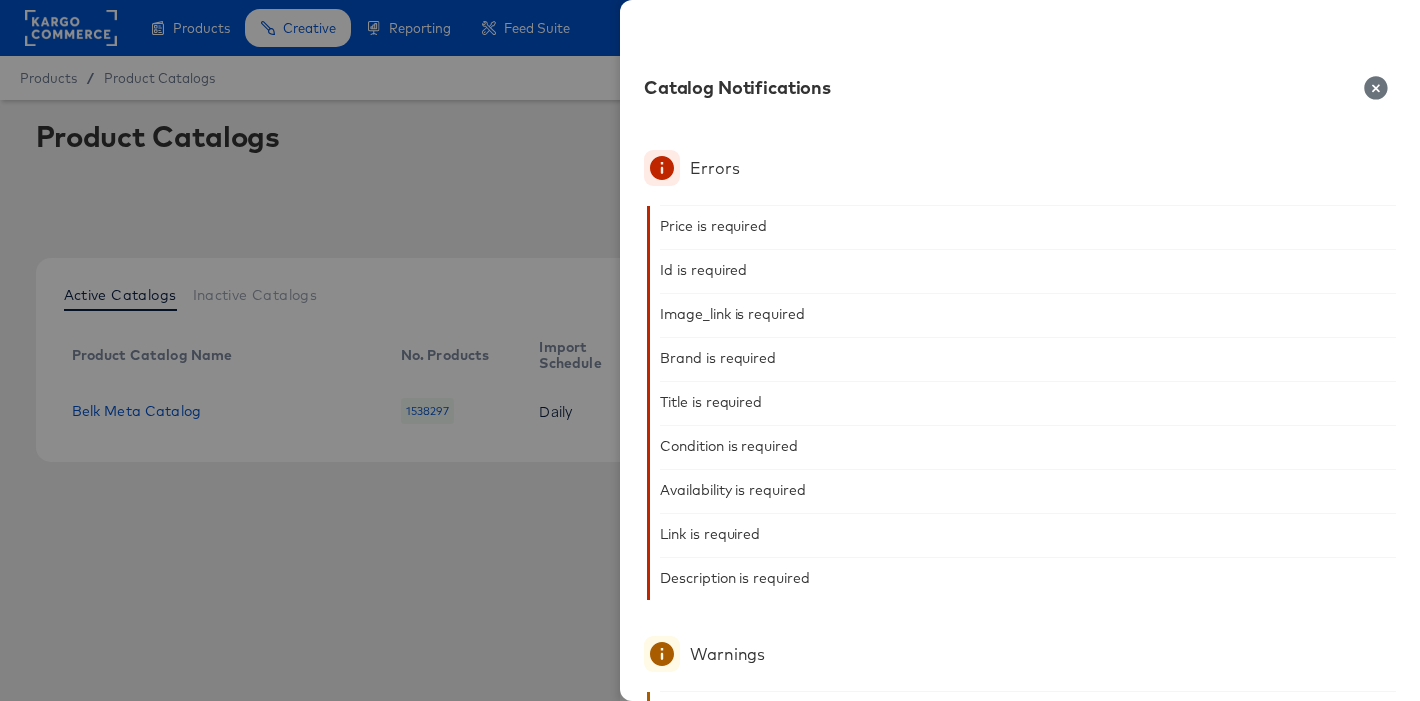 click at bounding box center (710, 350) 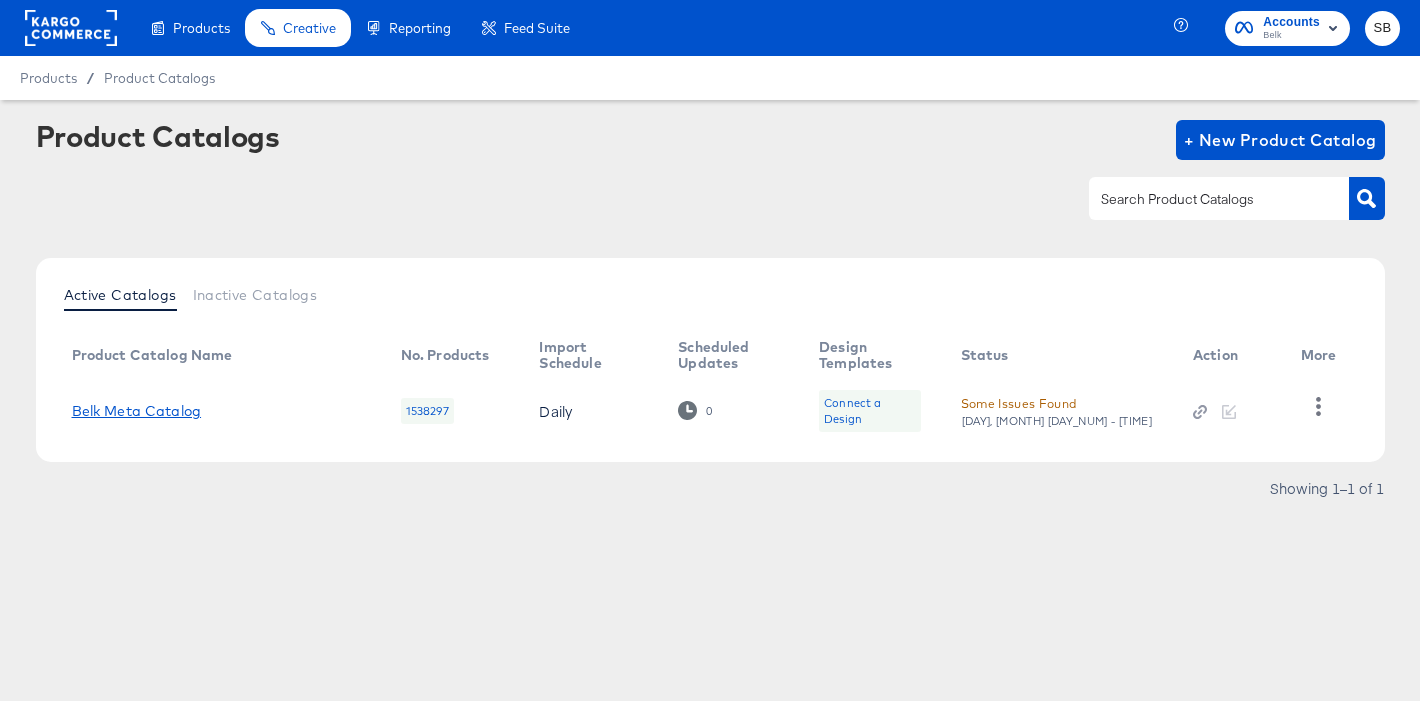 click on "Belk Meta Catalog" at bounding box center (137, 411) 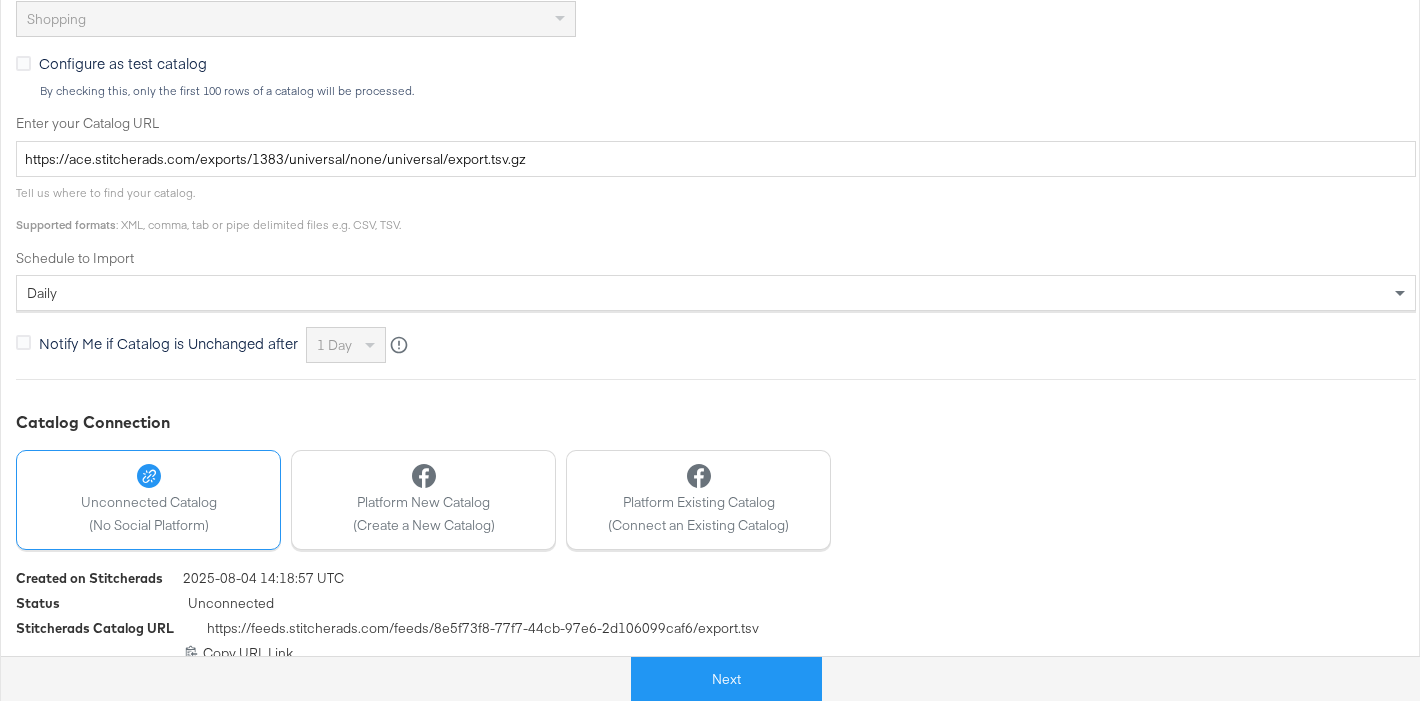 scroll, scrollTop: 640, scrollLeft: 0, axis: vertical 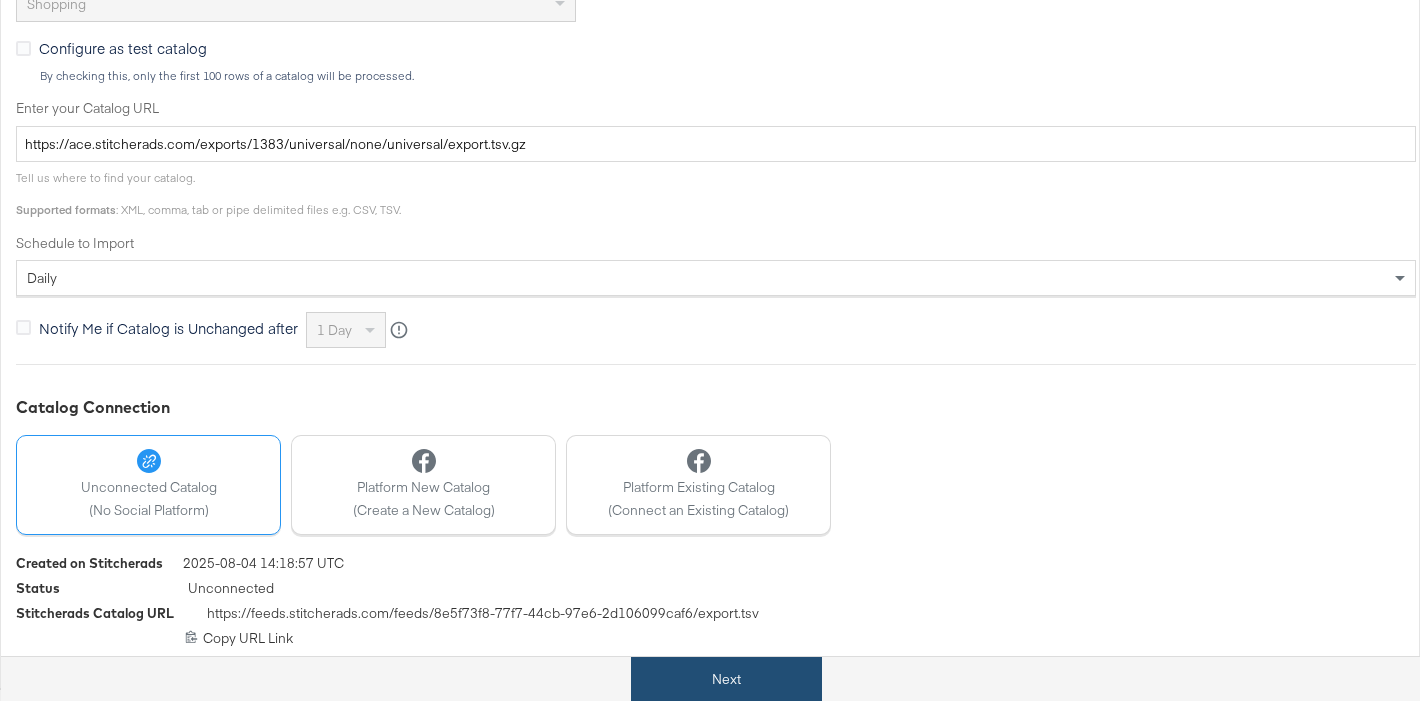 click on "Next" at bounding box center [726, 679] 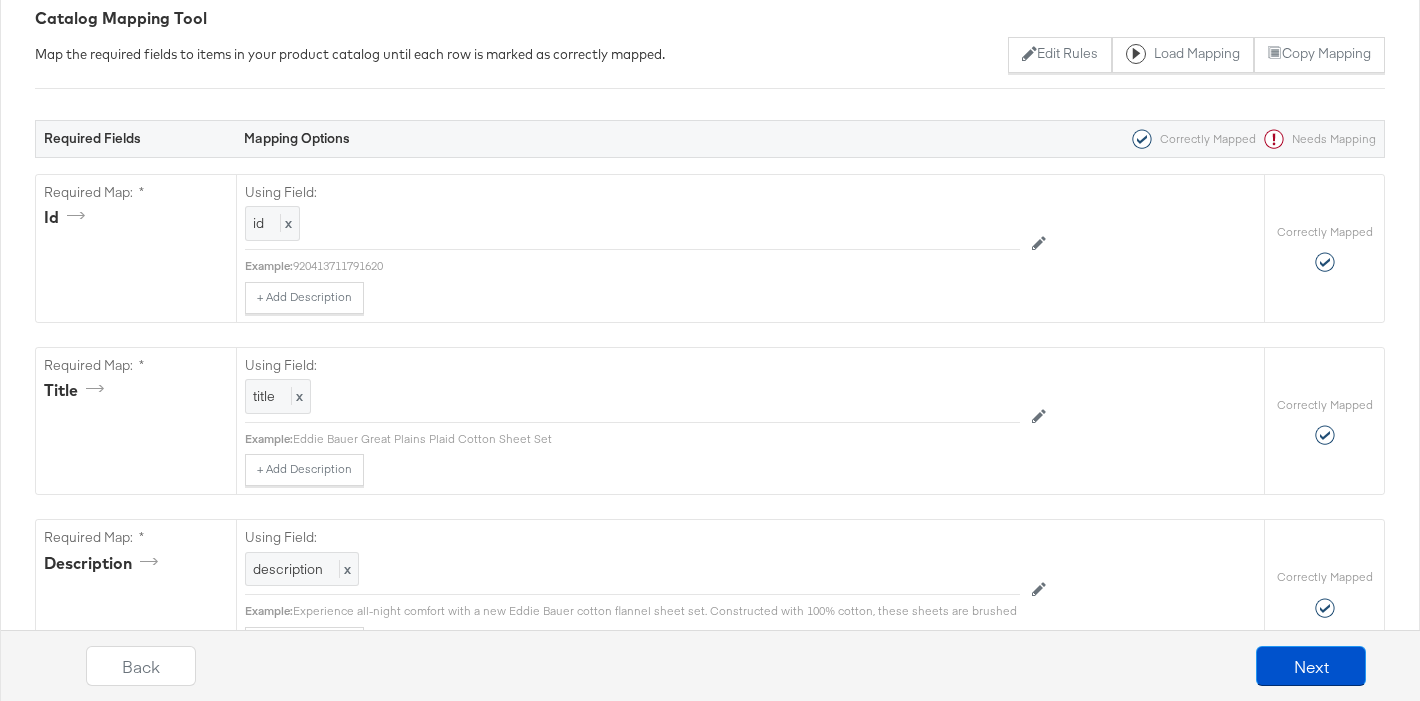 scroll, scrollTop: 0, scrollLeft: 0, axis: both 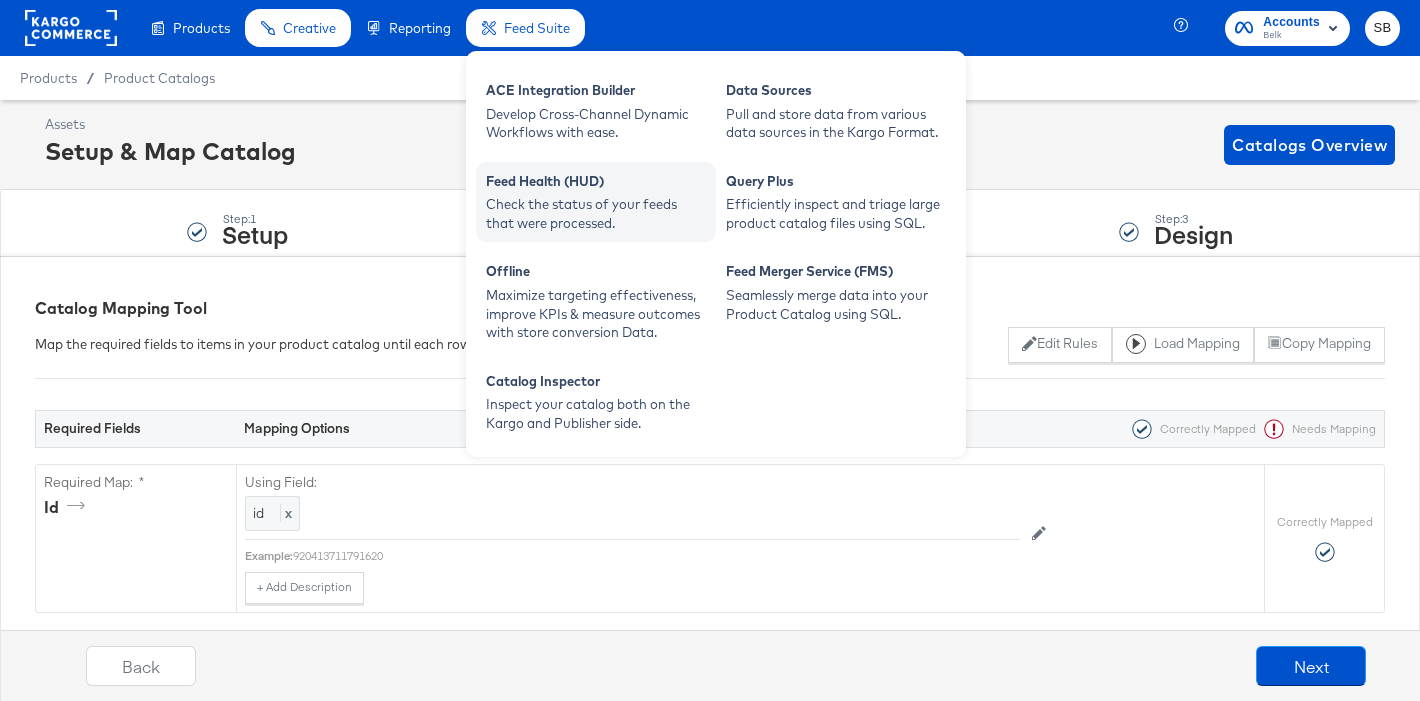 click on "Check the status of your feeds that were processed." at bounding box center [596, 213] 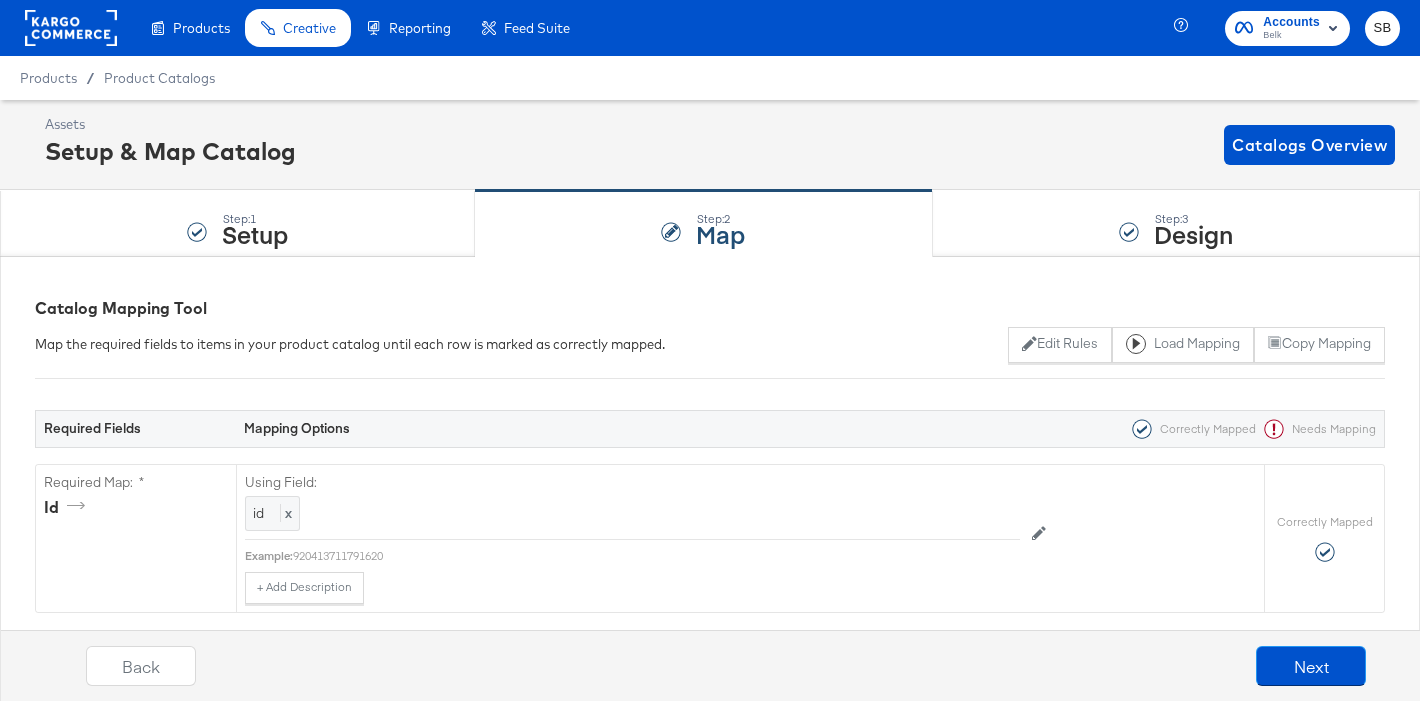 click 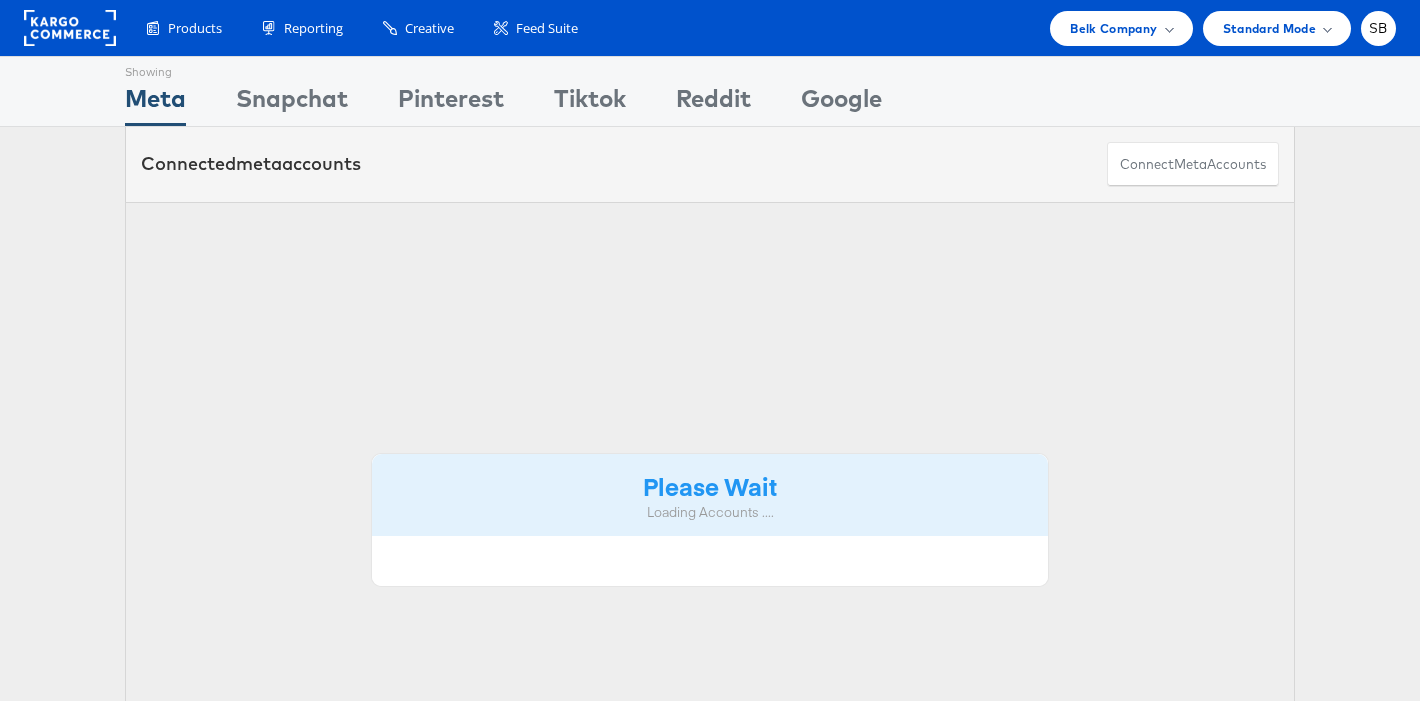 scroll, scrollTop: 0, scrollLeft: 0, axis: both 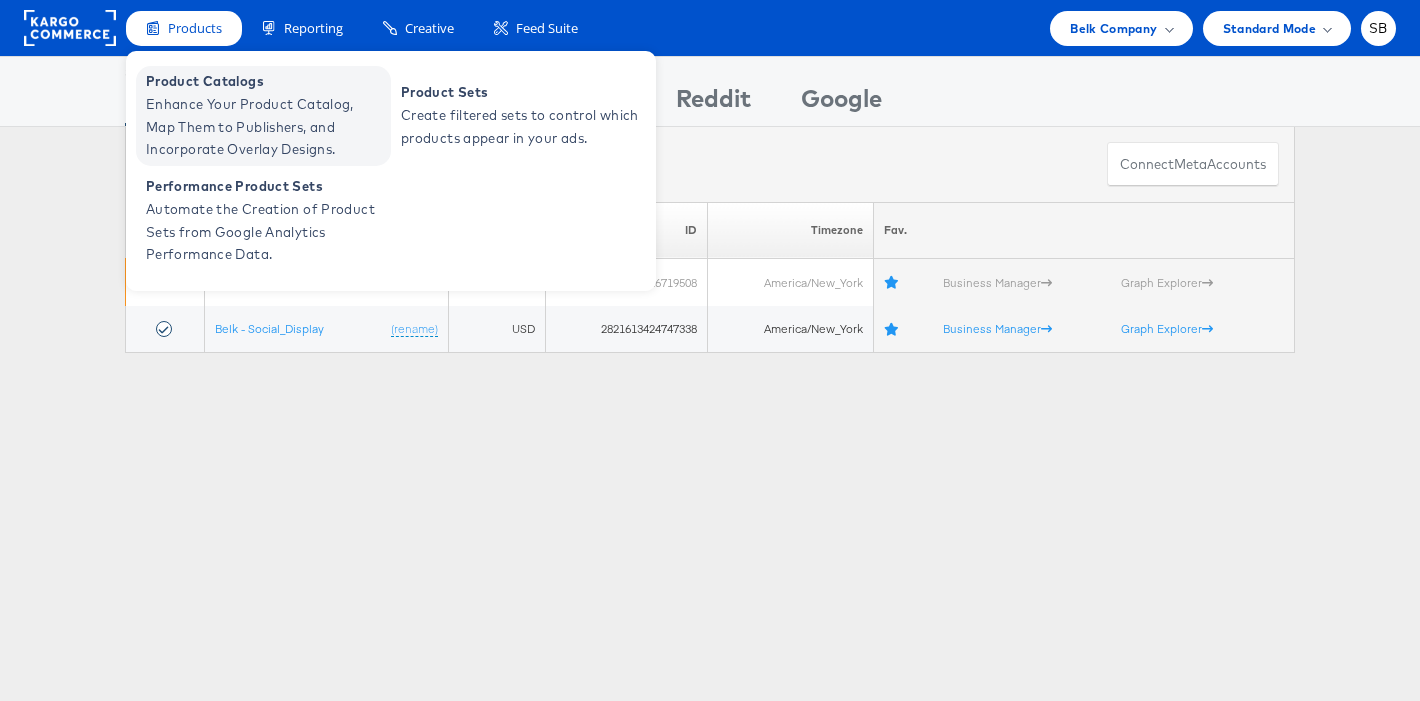 click on "Enhance Your Product Catalog, Map Them to Publishers, and Incorporate Overlay Designs." at bounding box center (266, 127) 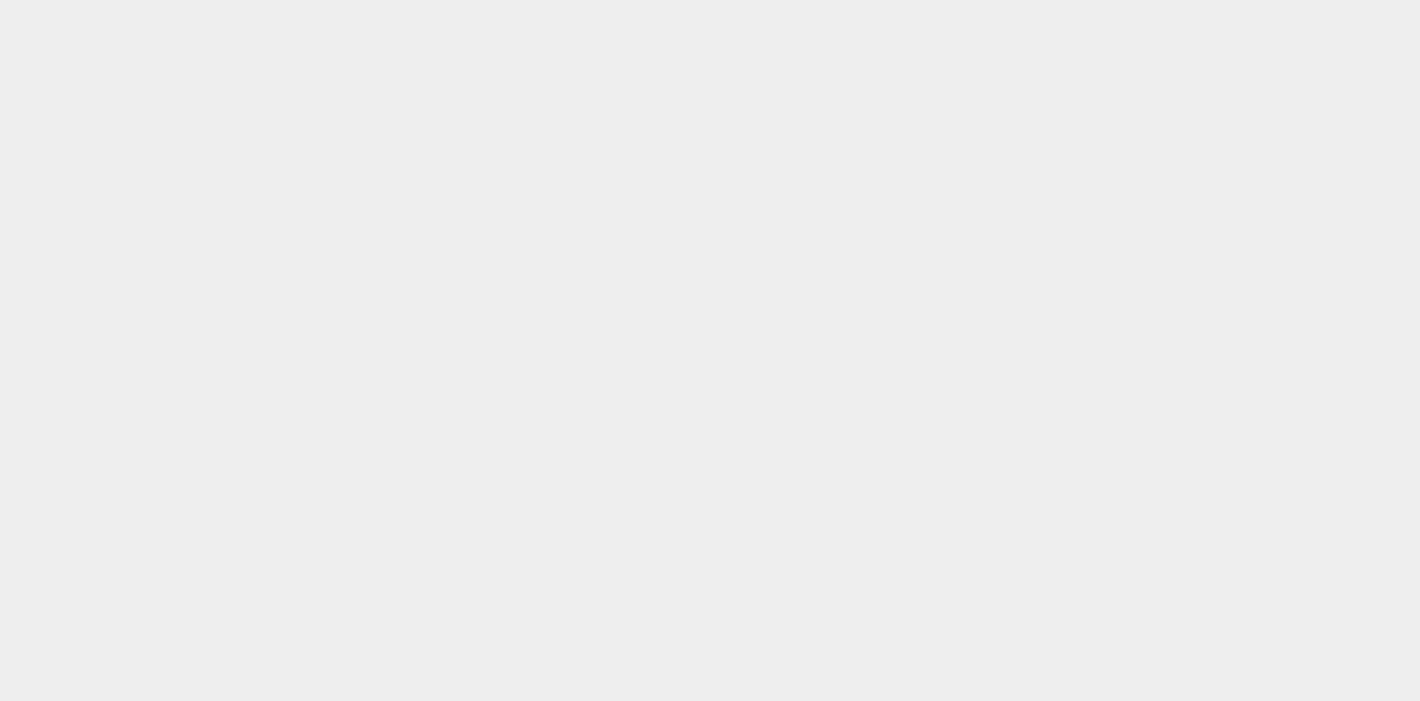 scroll, scrollTop: 0, scrollLeft: 0, axis: both 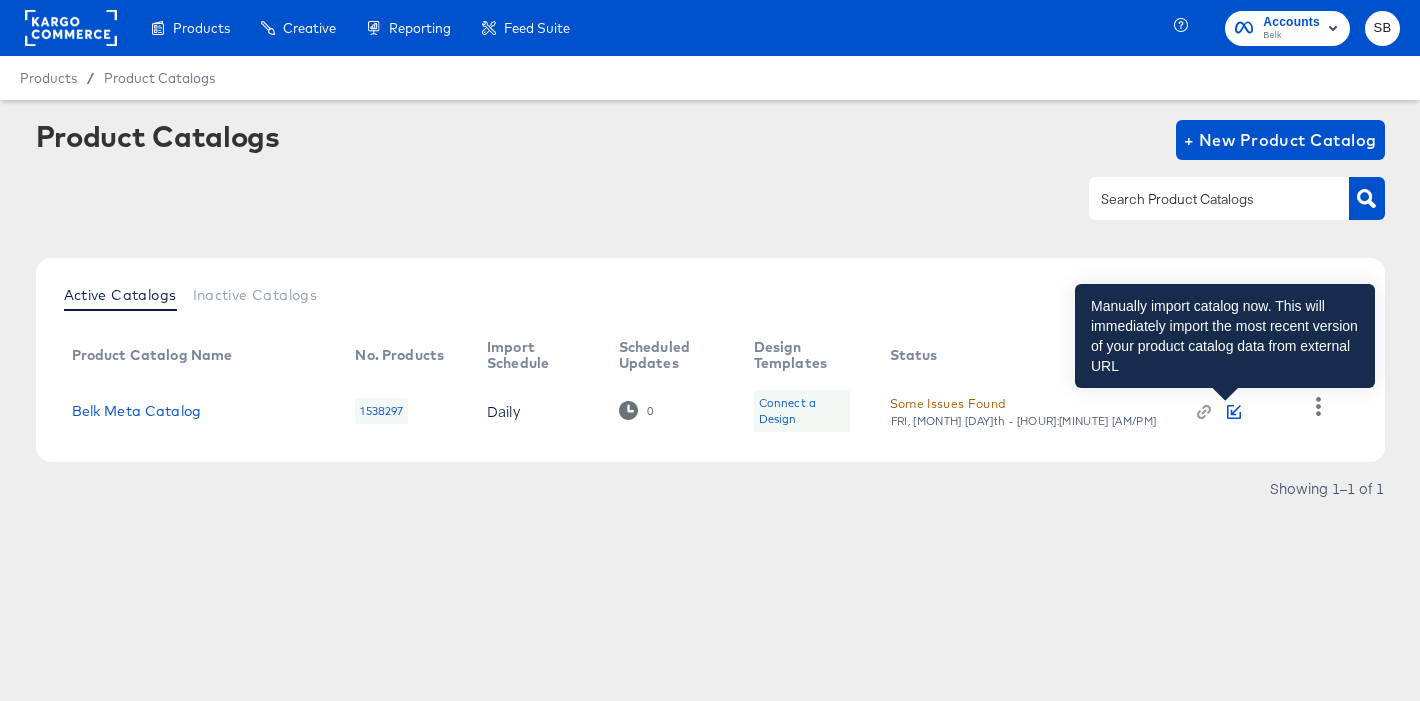 click 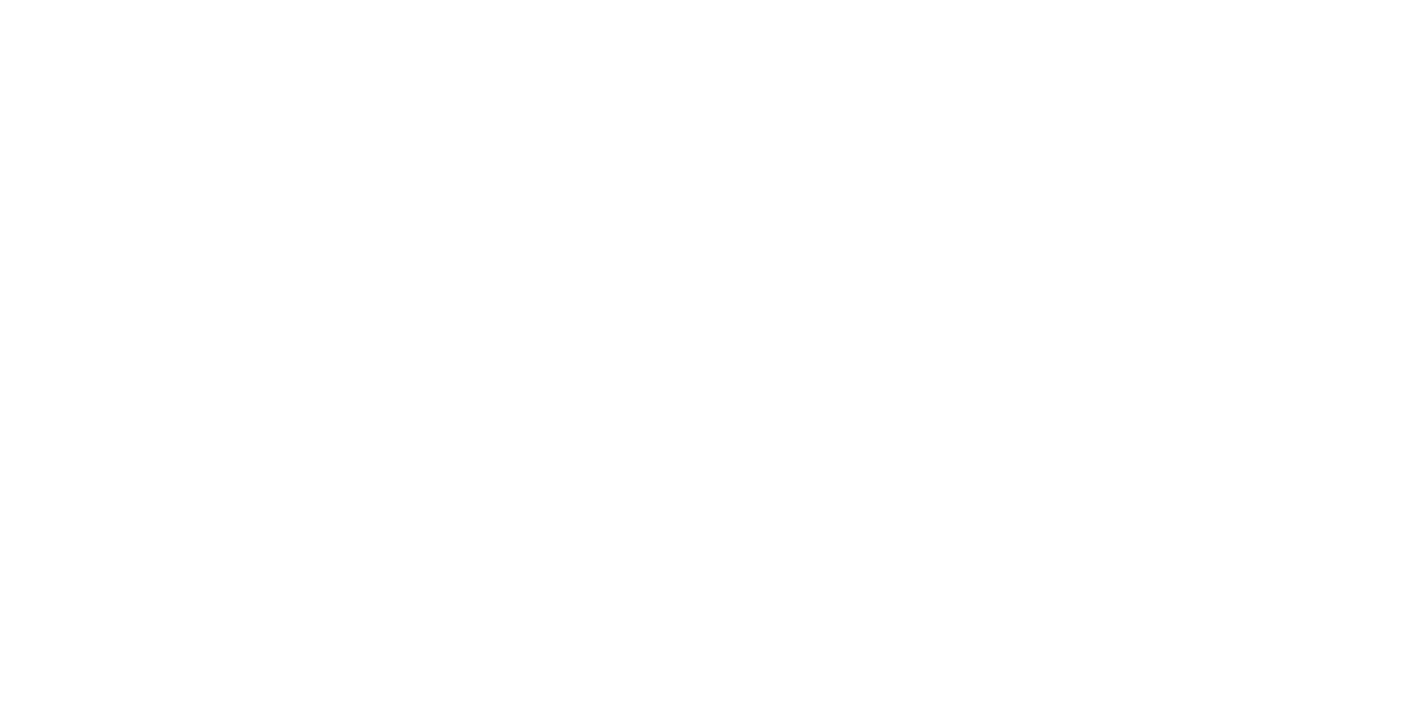 scroll, scrollTop: 0, scrollLeft: 0, axis: both 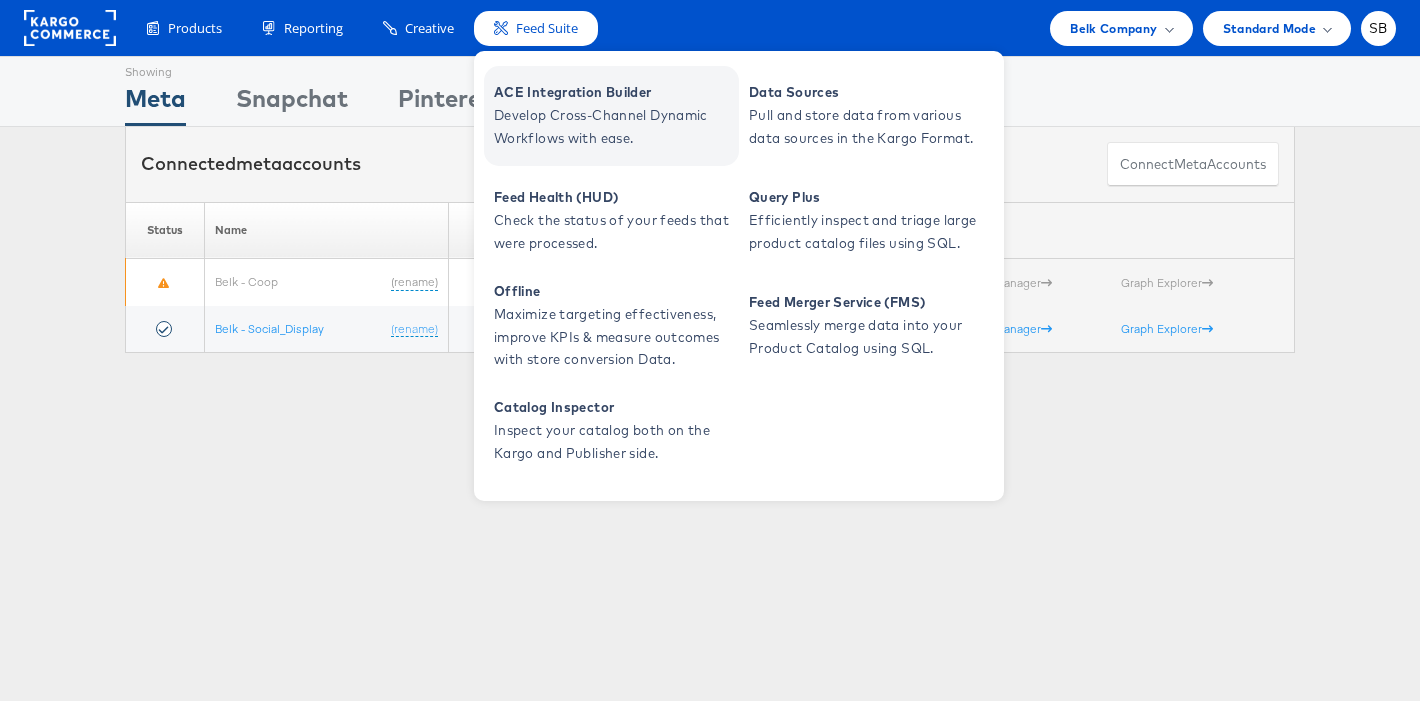 click on "Develop Cross-Channel Dynamic Workflows with ease." at bounding box center (614, 127) 